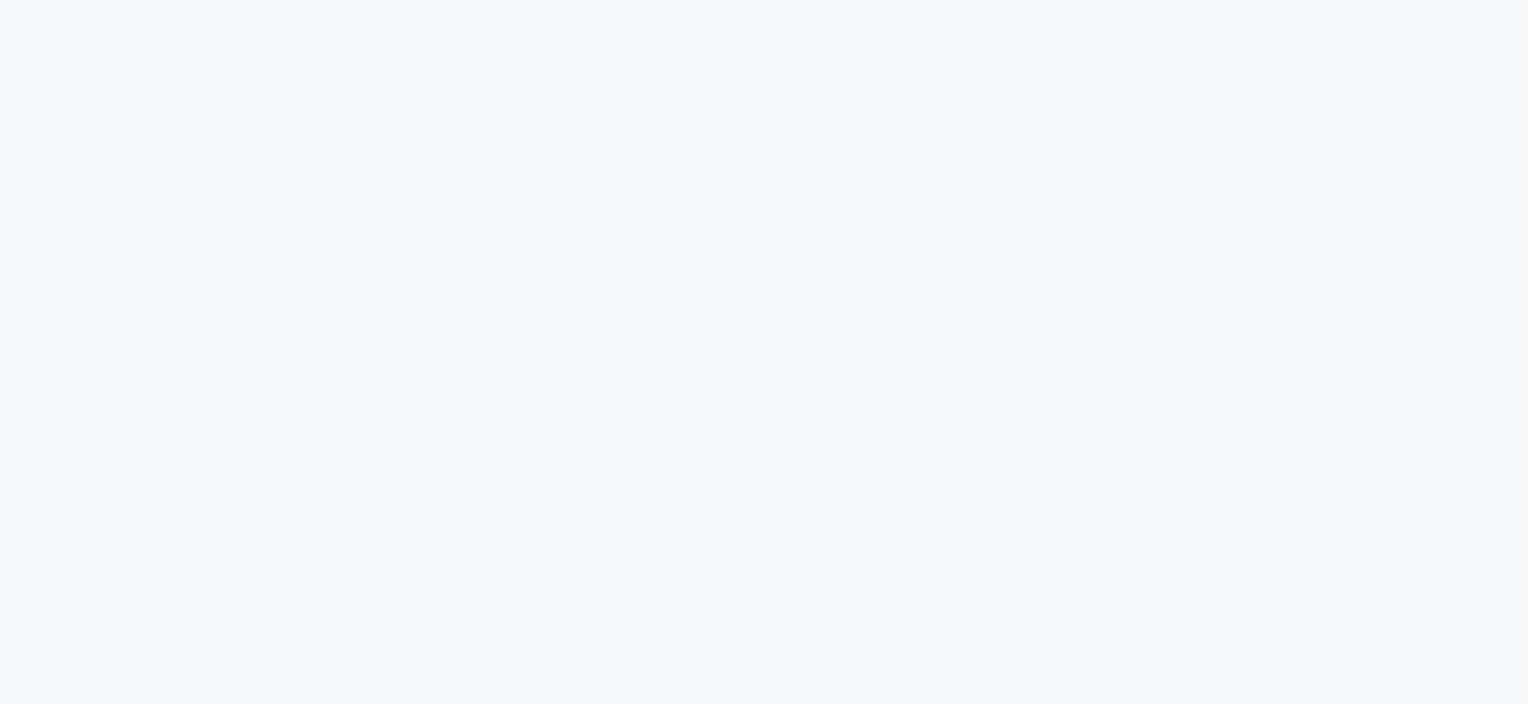 scroll, scrollTop: 0, scrollLeft: 0, axis: both 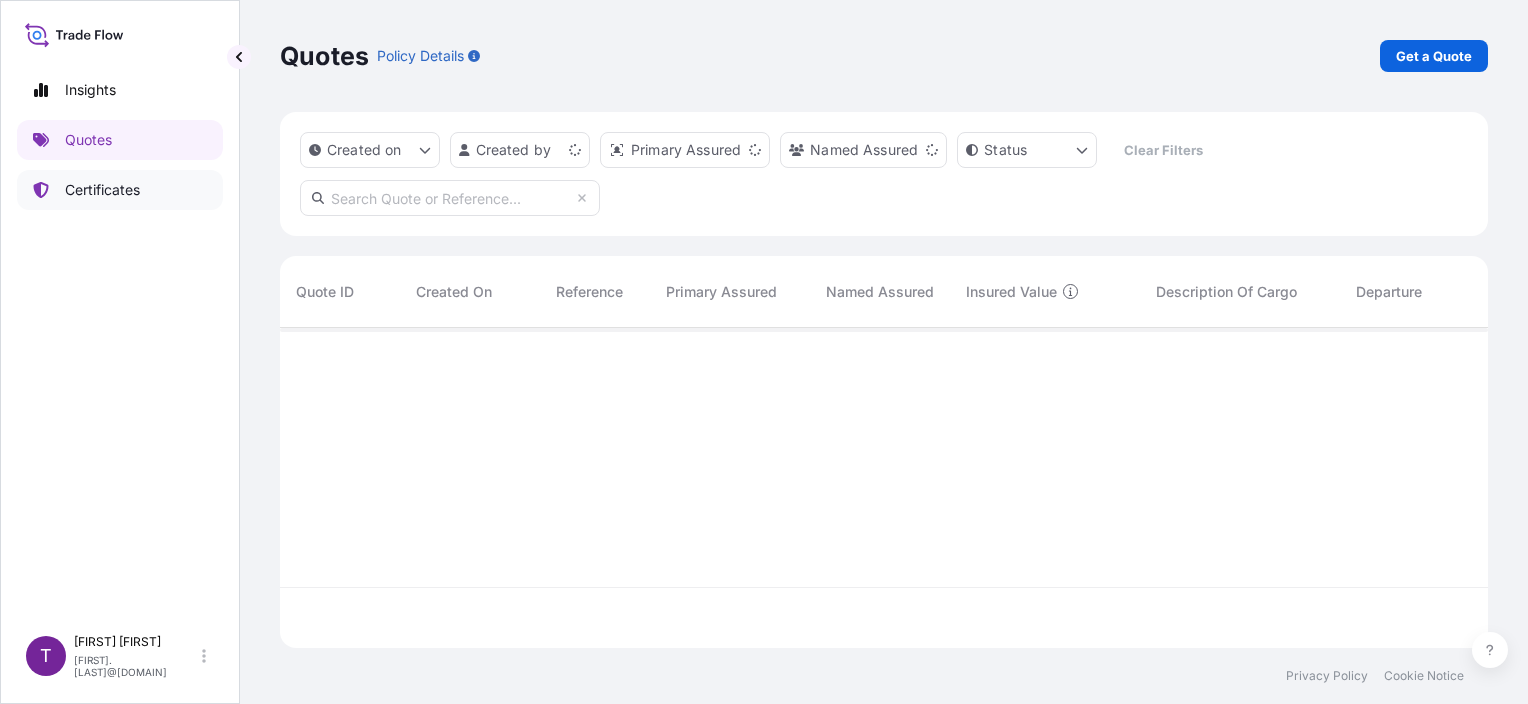 click on "Certificates" at bounding box center (102, 190) 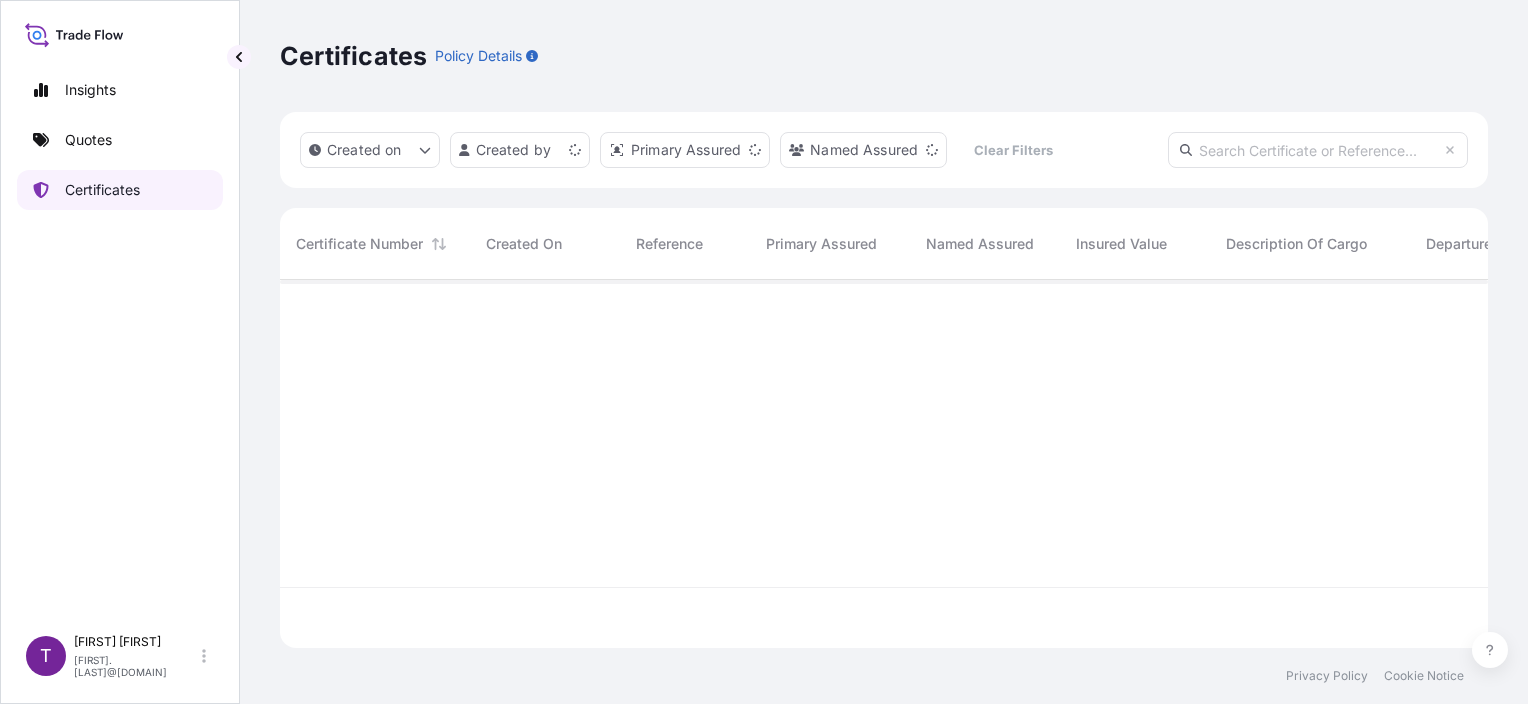 scroll, scrollTop: 16, scrollLeft: 16, axis: both 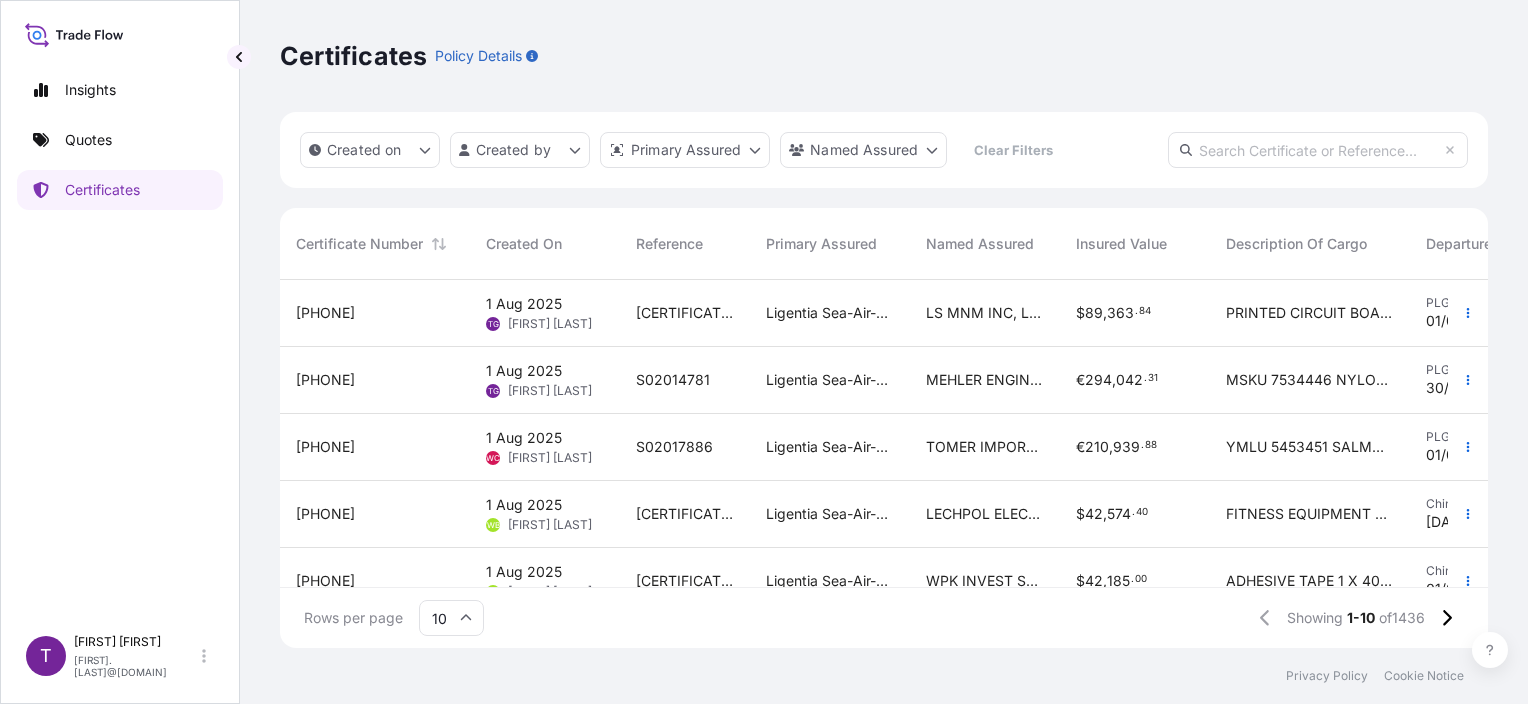 click on "[CERTIFICATE_NUMBER]" at bounding box center [685, 313] 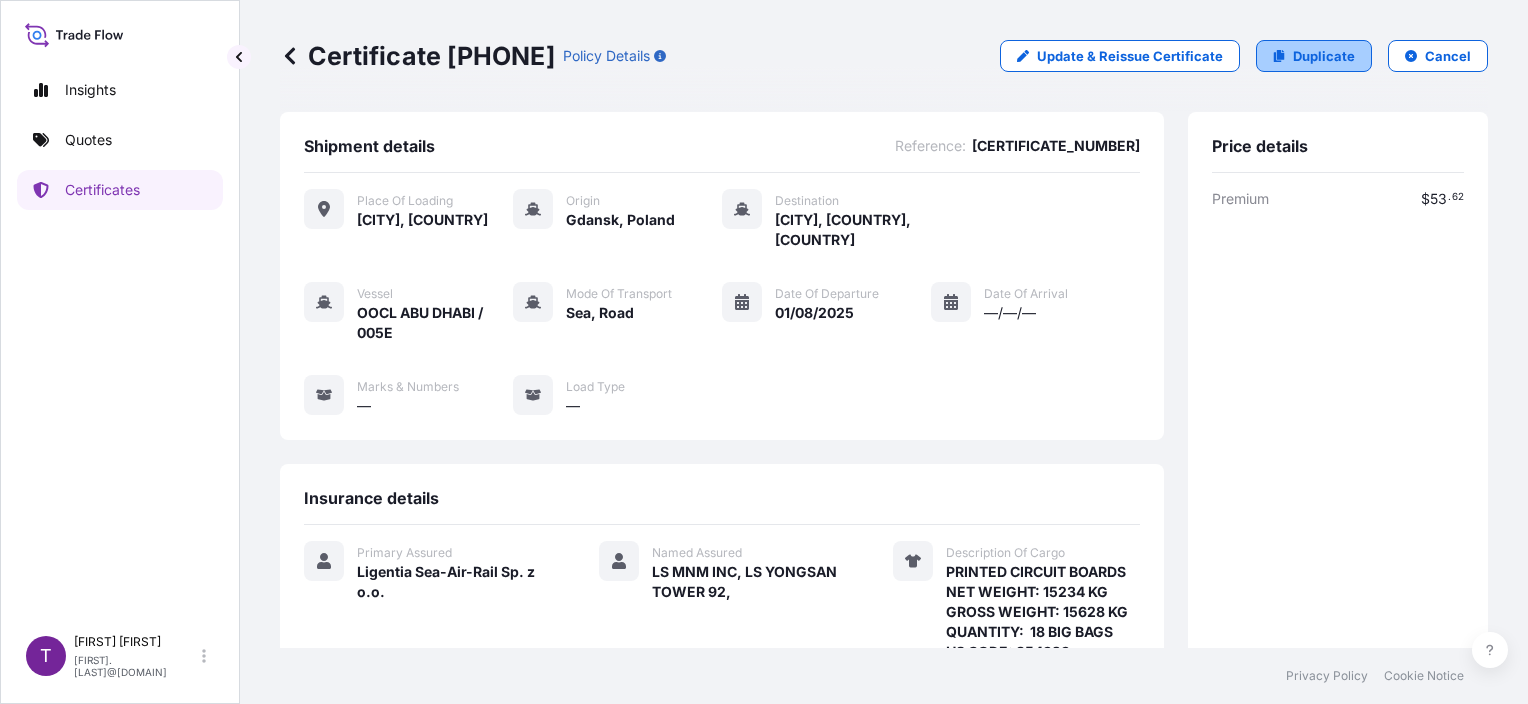 click on "Duplicate" at bounding box center [1324, 56] 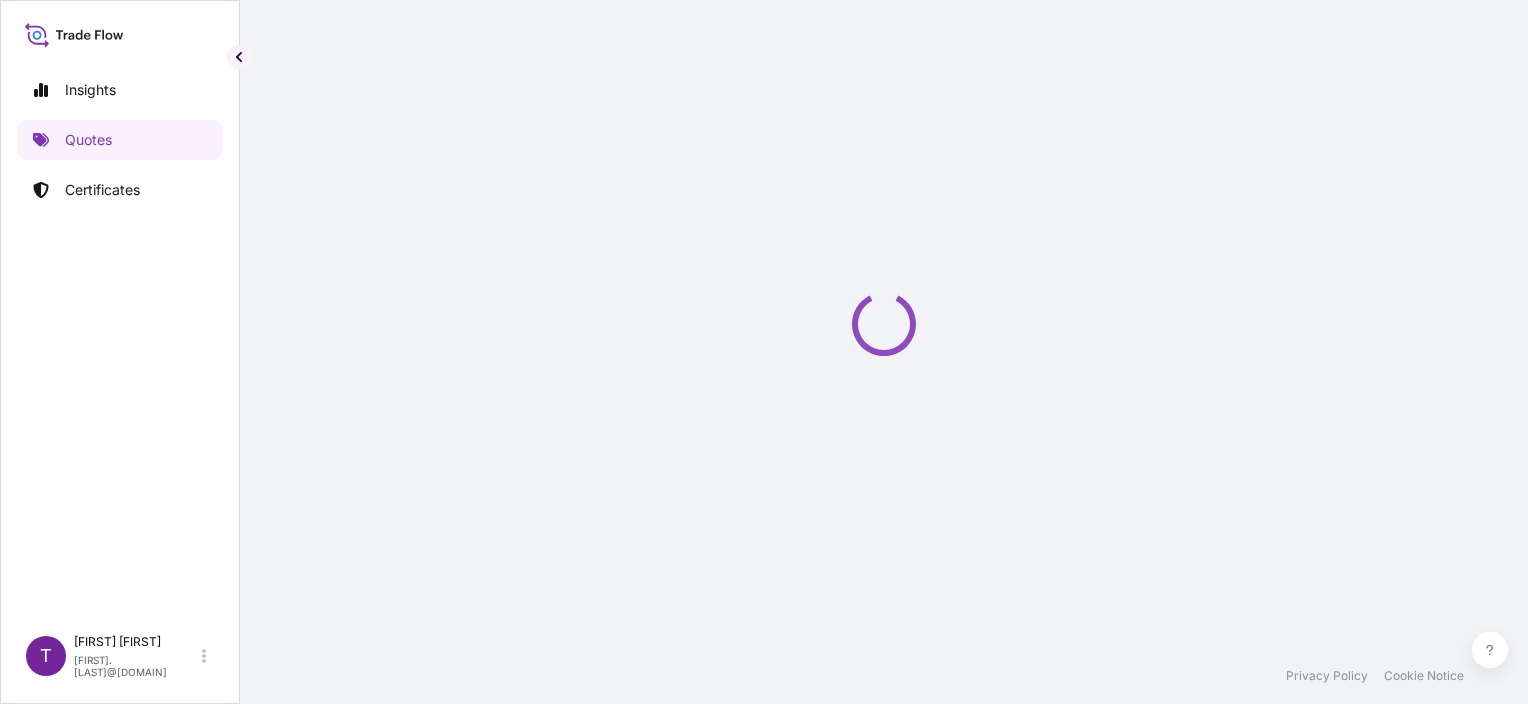 select on "Road / Inland" 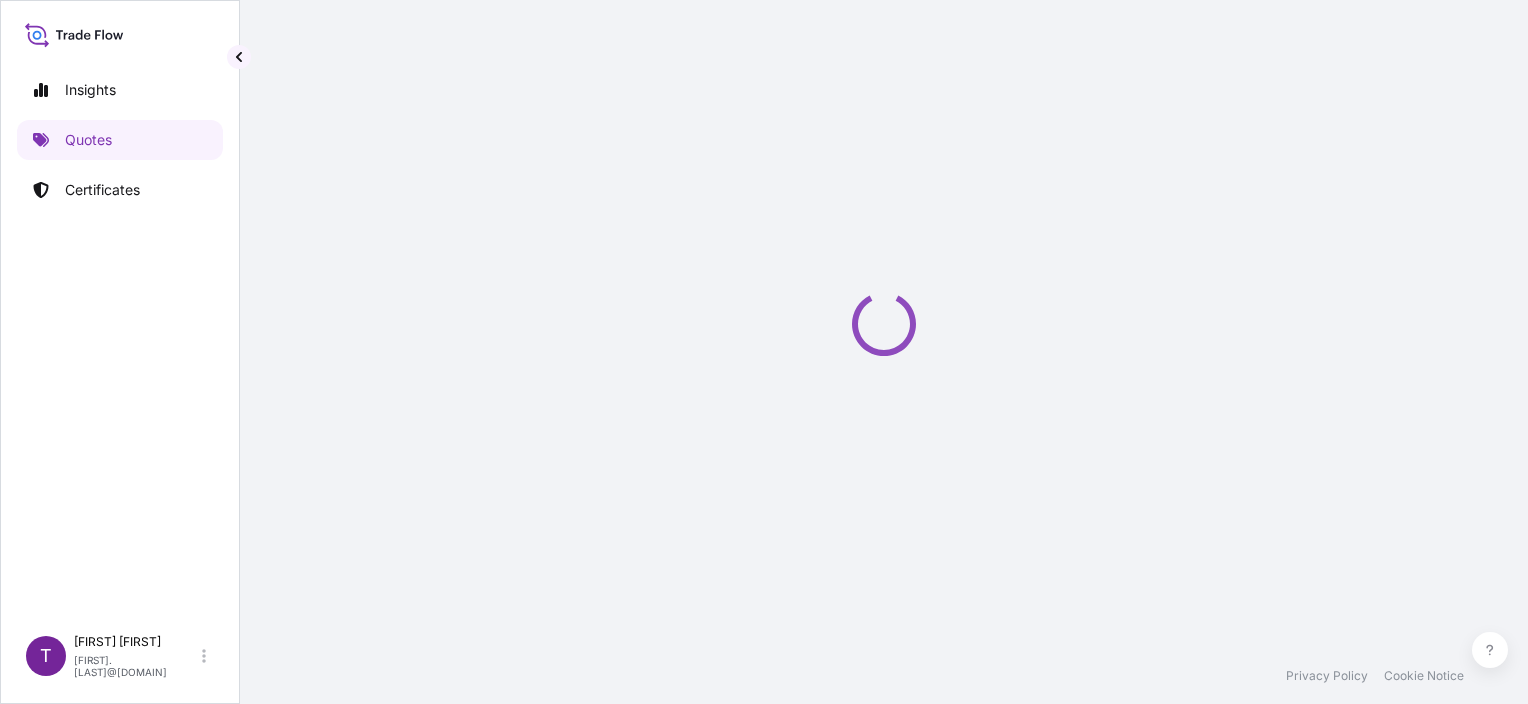 select on "Sea" 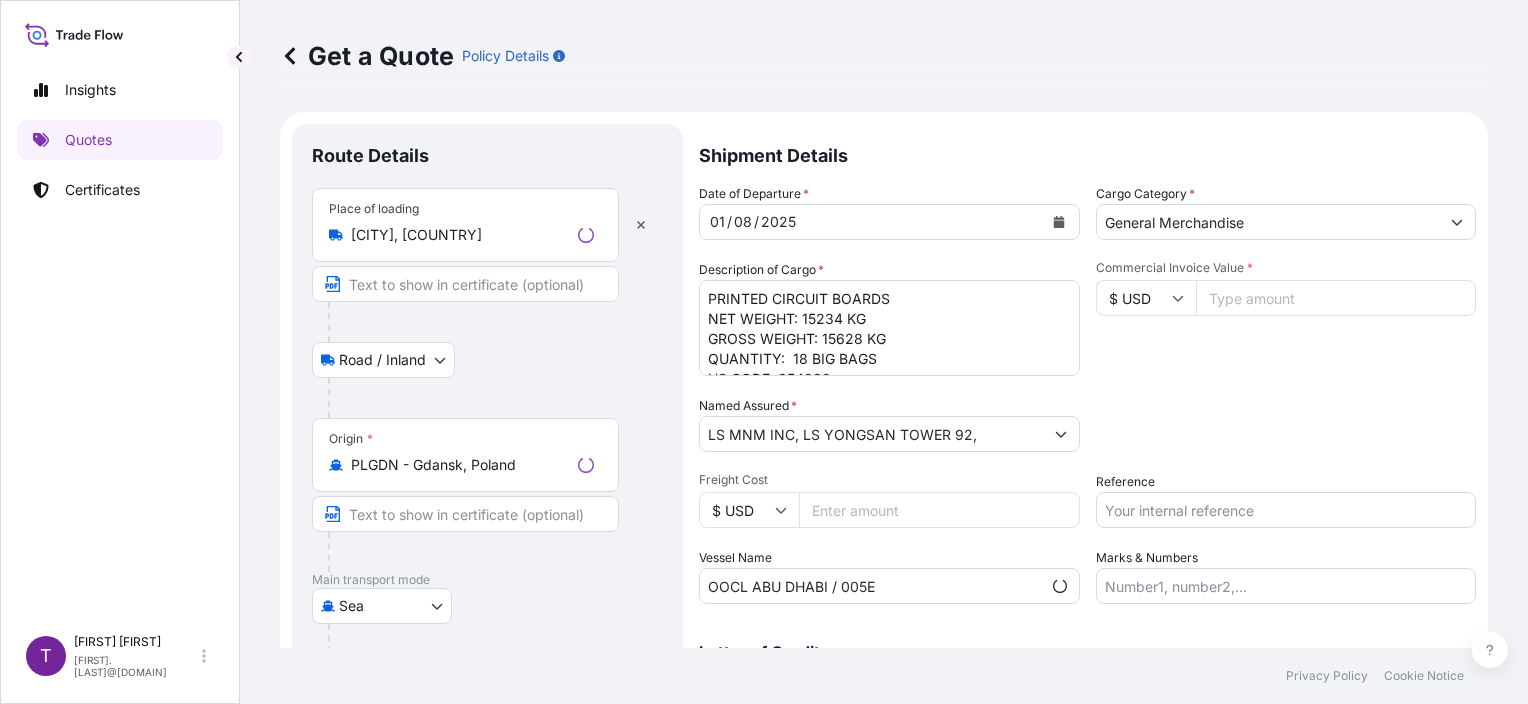 scroll, scrollTop: 32, scrollLeft: 0, axis: vertical 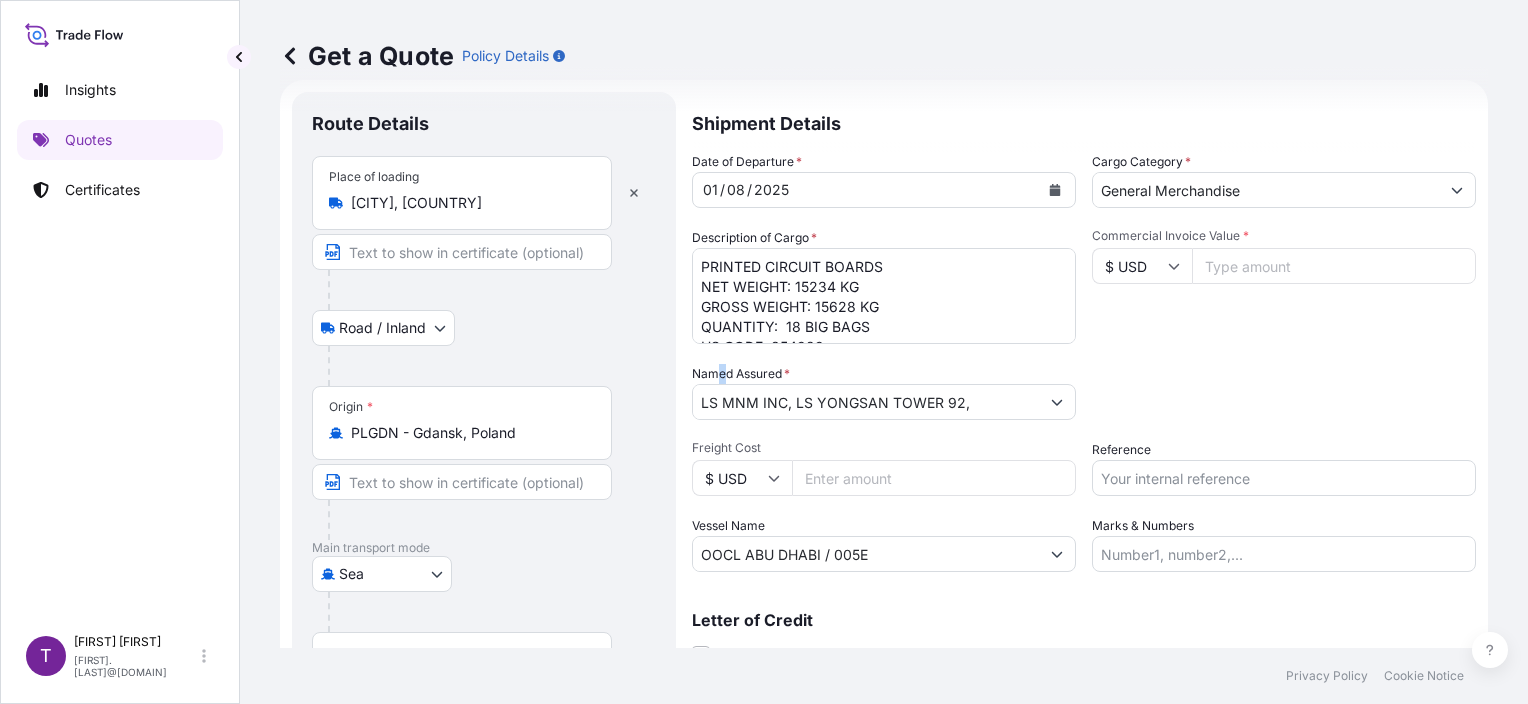 drag, startPoint x: 720, startPoint y: 364, endPoint x: 733, endPoint y: 355, distance: 15.811388 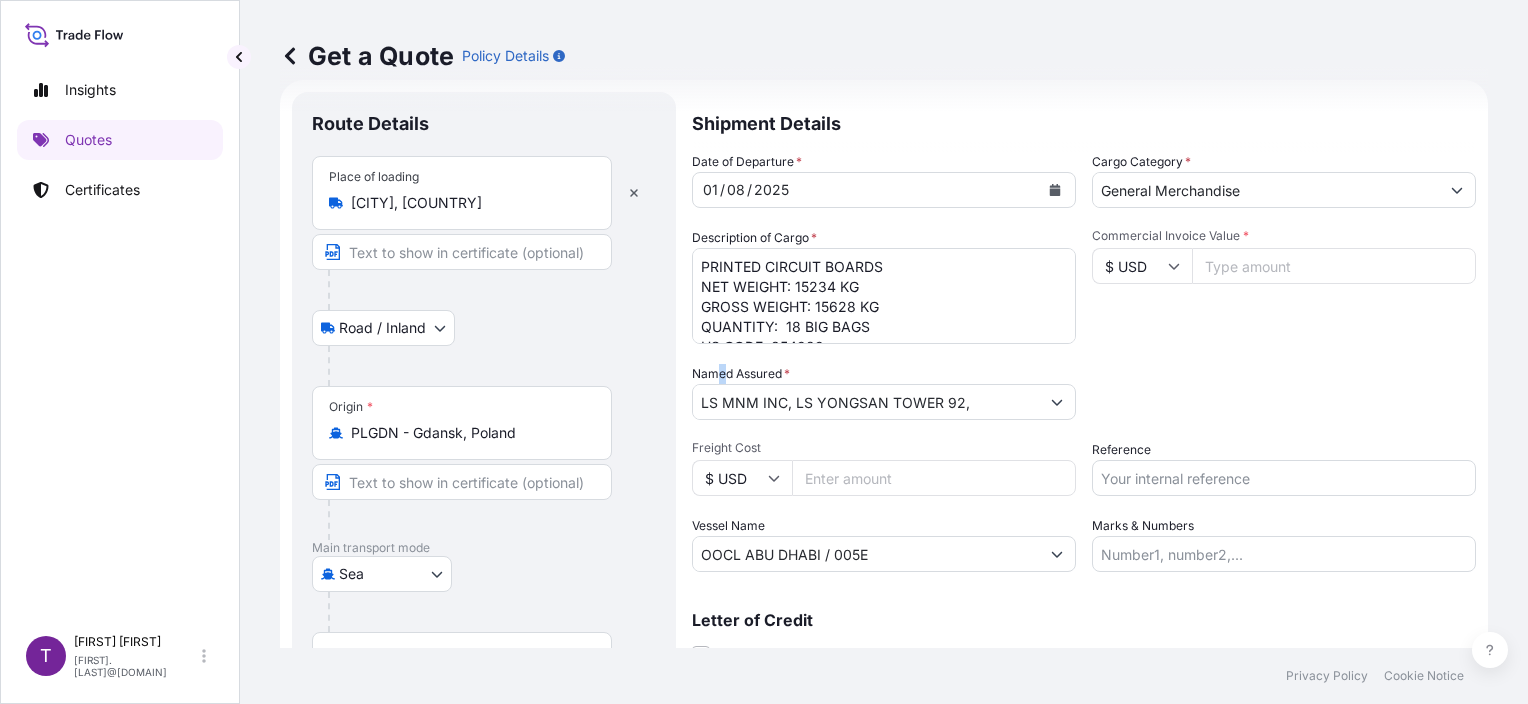 click on "Date of Departure * [DATE] Cargo Category * General Merchandise Description of Cargo * PRINTED CIRCUIT BOARDS
NET WEIGHT: 15234 KG
GROSS WEIGHT: 15628 KG
QUANTITY:  18 BIG BAGS
HS CODE: 854929
LOT NO. 11
-
TEMU6384547 Commercial Invoice Value   * $ USD Named Assured * LS MNM INC, LS YONGSAN TOWER 92, Packing Category Type to search a container mode Please select a primary mode of transportation first. Freight Cost   $ USD Reference Vessel Name OOCL ABU DHABI / 005E Marks & Numbers" at bounding box center (1084, 362) 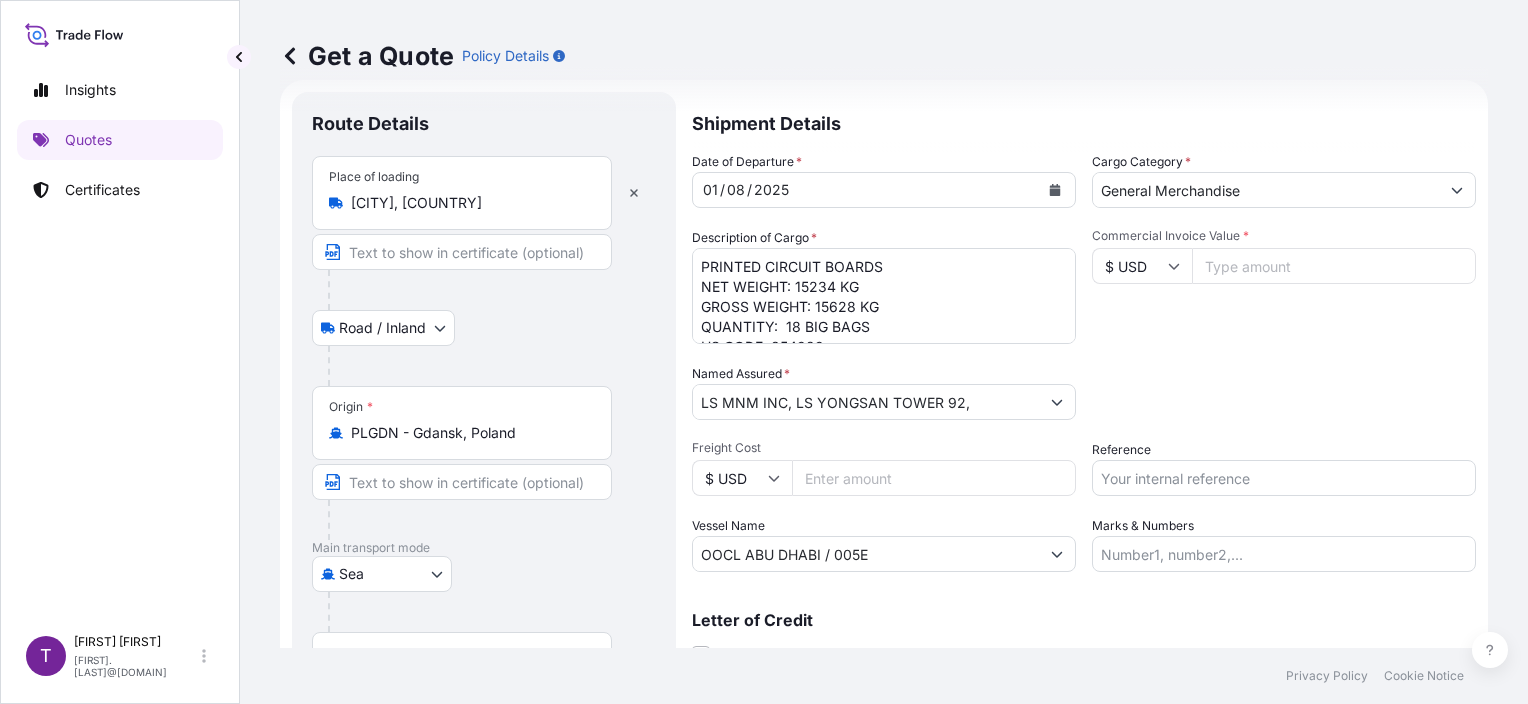 click on "Shipment Details" at bounding box center [1084, 122] 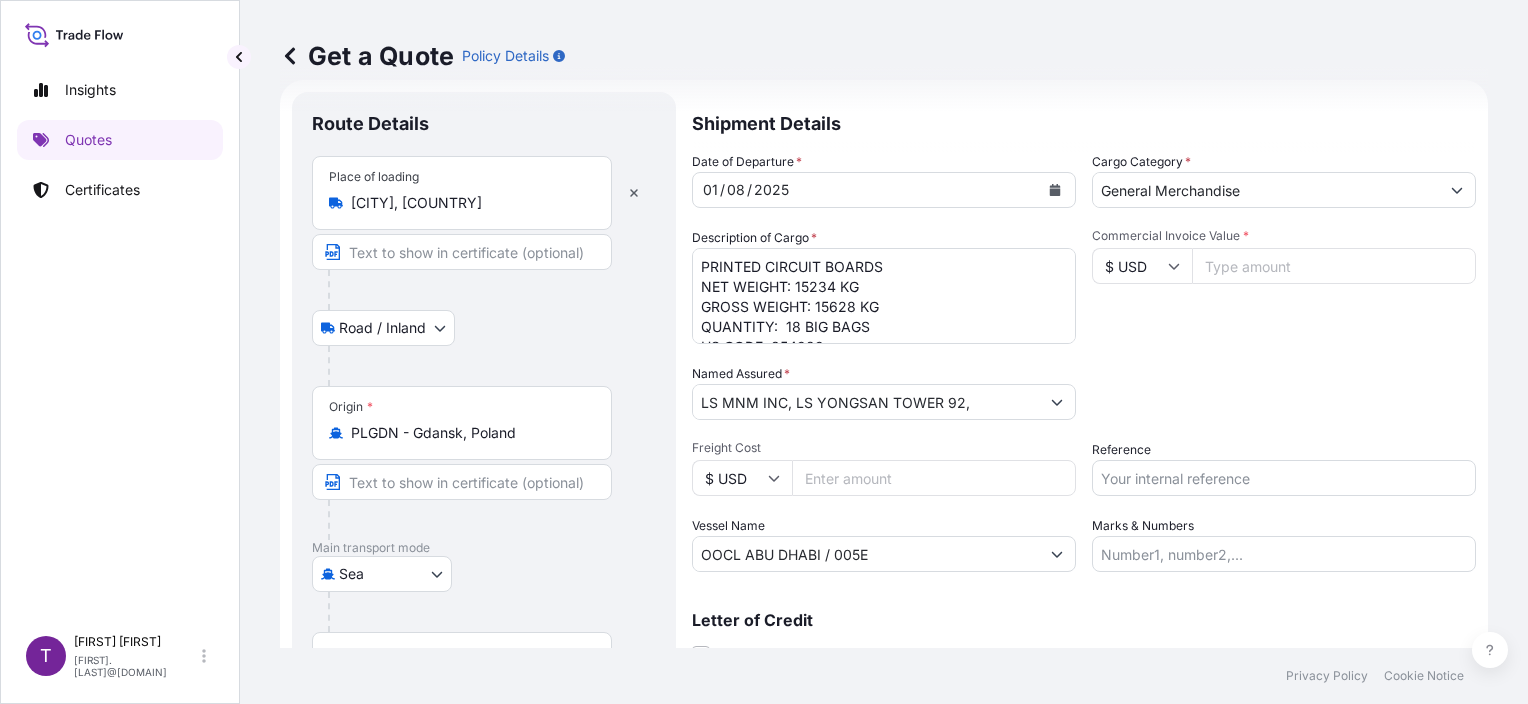 click on "Reference" at bounding box center (1284, 478) 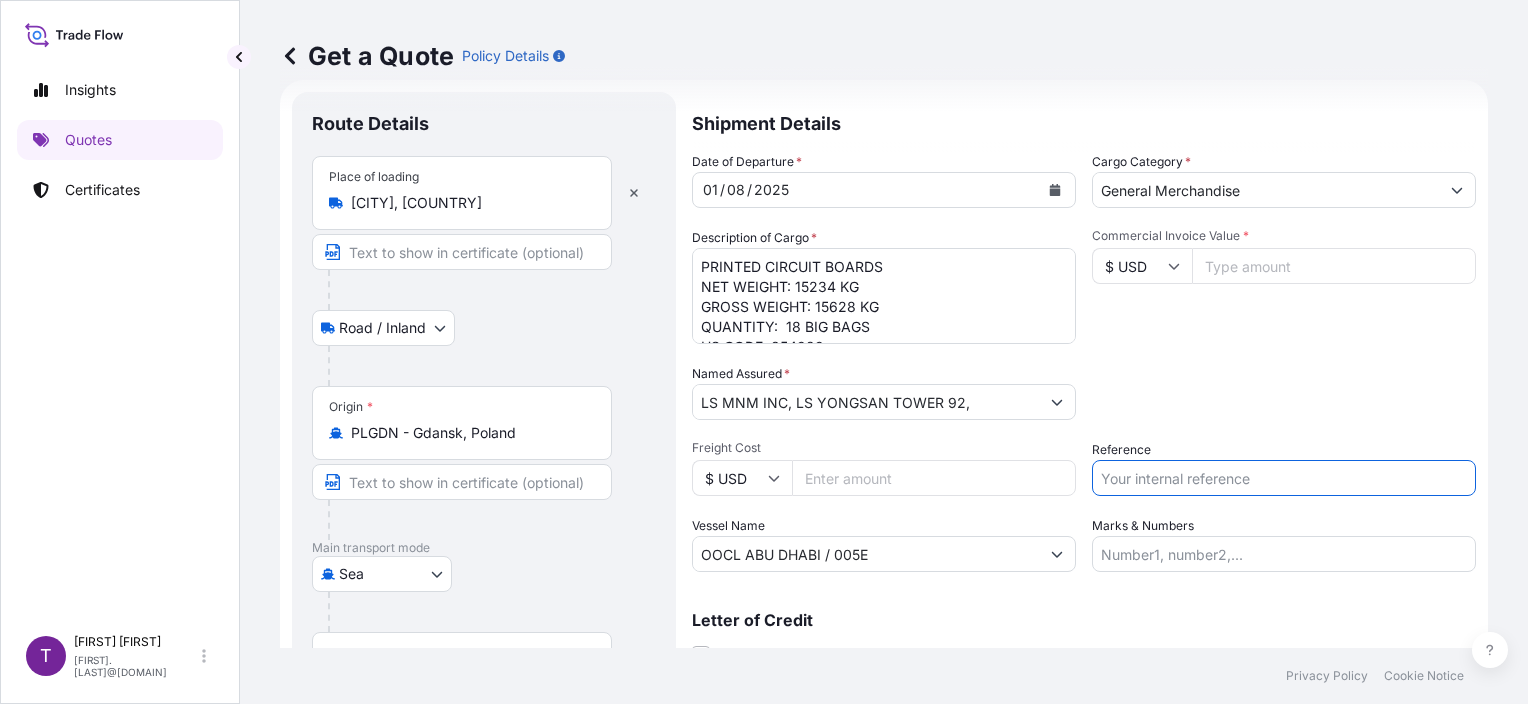paste on "[CERTIFICATE_NUMBER]" 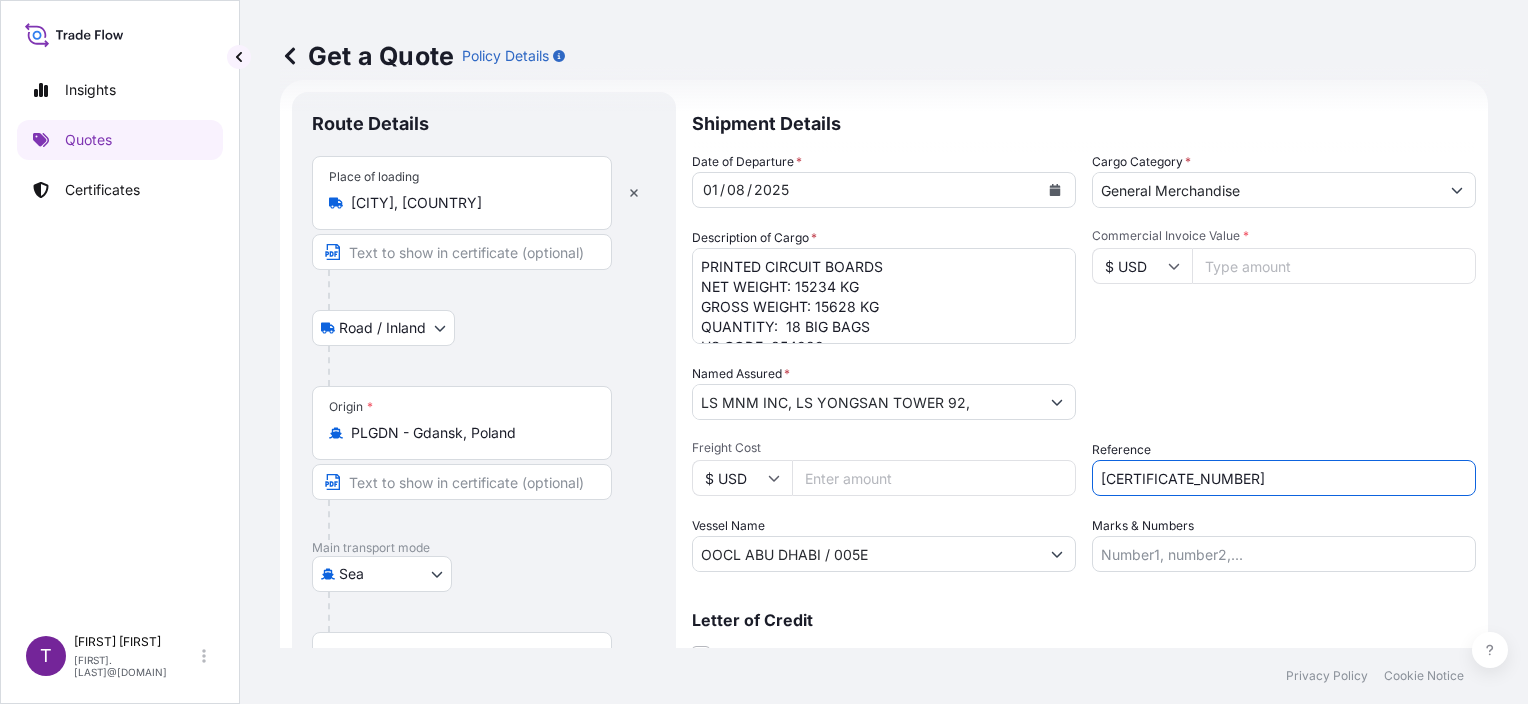 type on "[CERTIFICATE_NUMBER]" 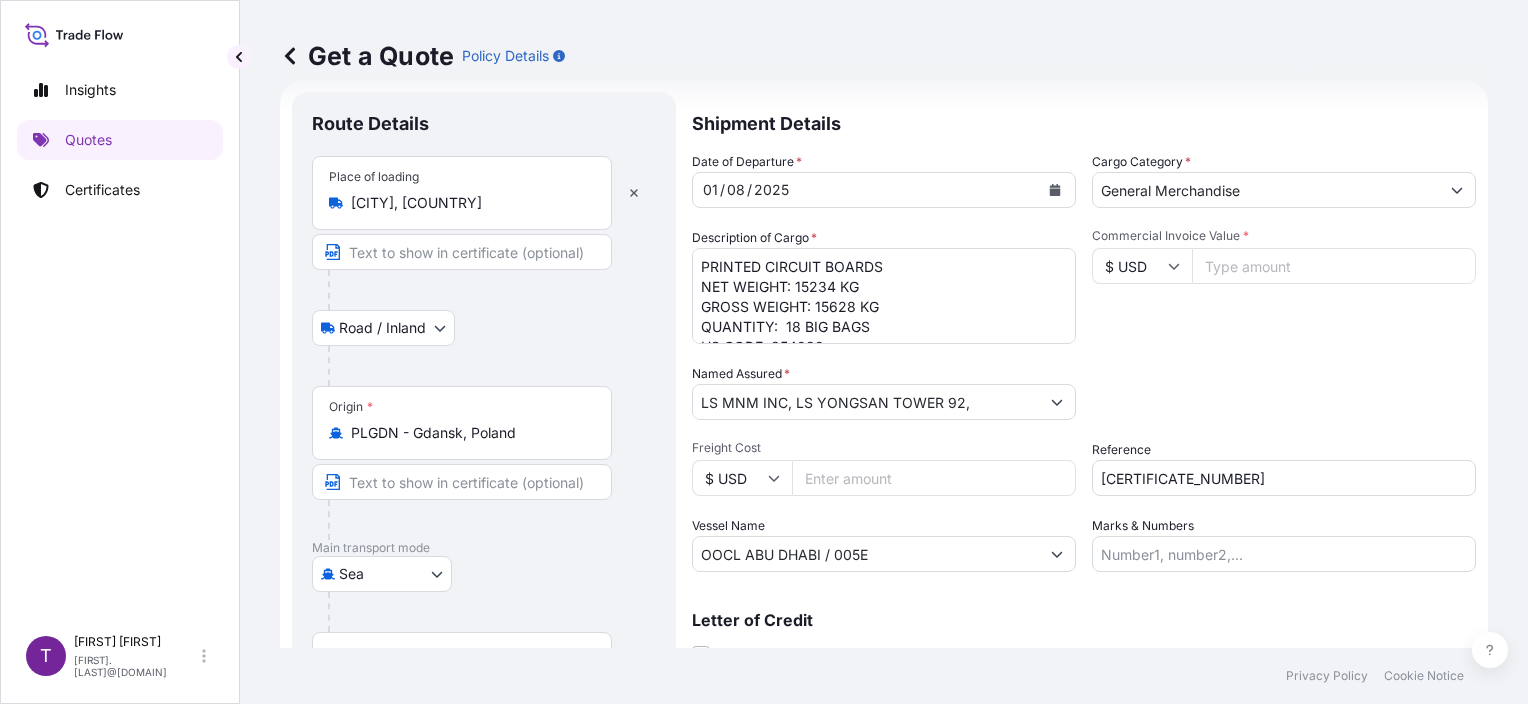 click on "PRINTED CIRCUIT BOARDS
NET WEIGHT: 15234 KG
GROSS WEIGHT: 15628 KG
QUANTITY:  18 BIG BAGS
HS CODE: 854929
LOT NO. 11
-
TEMU6384547" at bounding box center (884, 296) 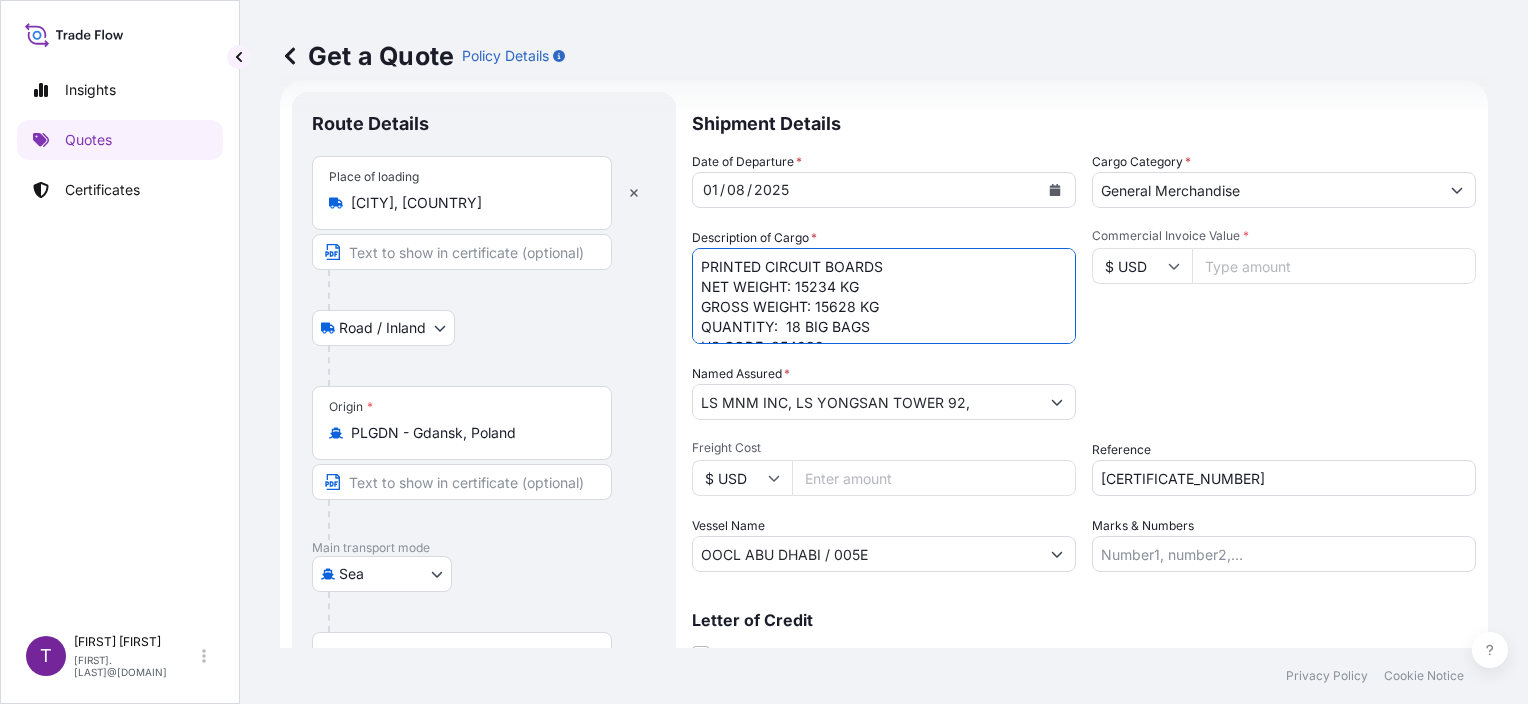 paste on "6873" 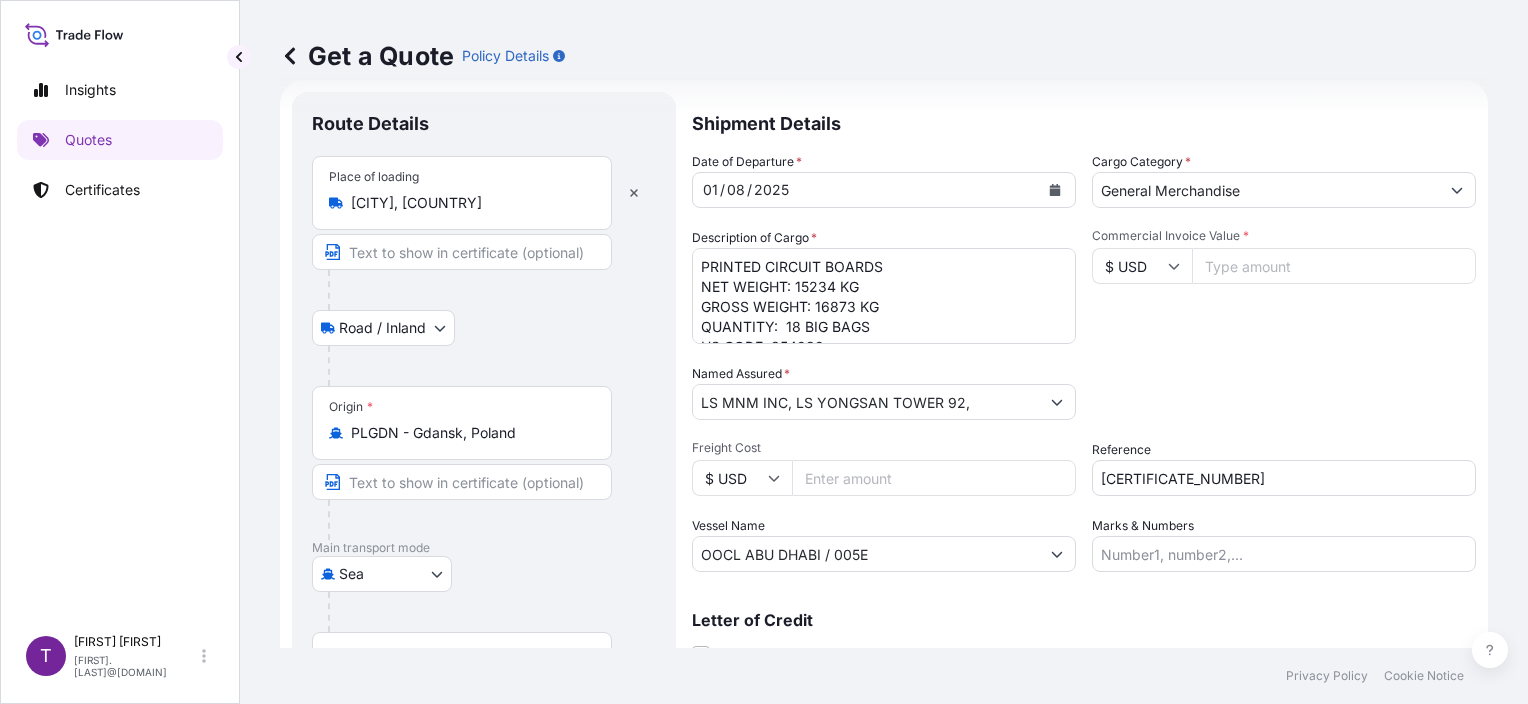 click on "PRINTED CIRCUIT BOARDS
NET WEIGHT: 15234 KG
GROSS WEIGHT: 15628 KG
QUANTITY:  18 BIG BAGS
HS CODE: 854929
LOT NO. 11
-
TEMU6384547" at bounding box center (884, 296) 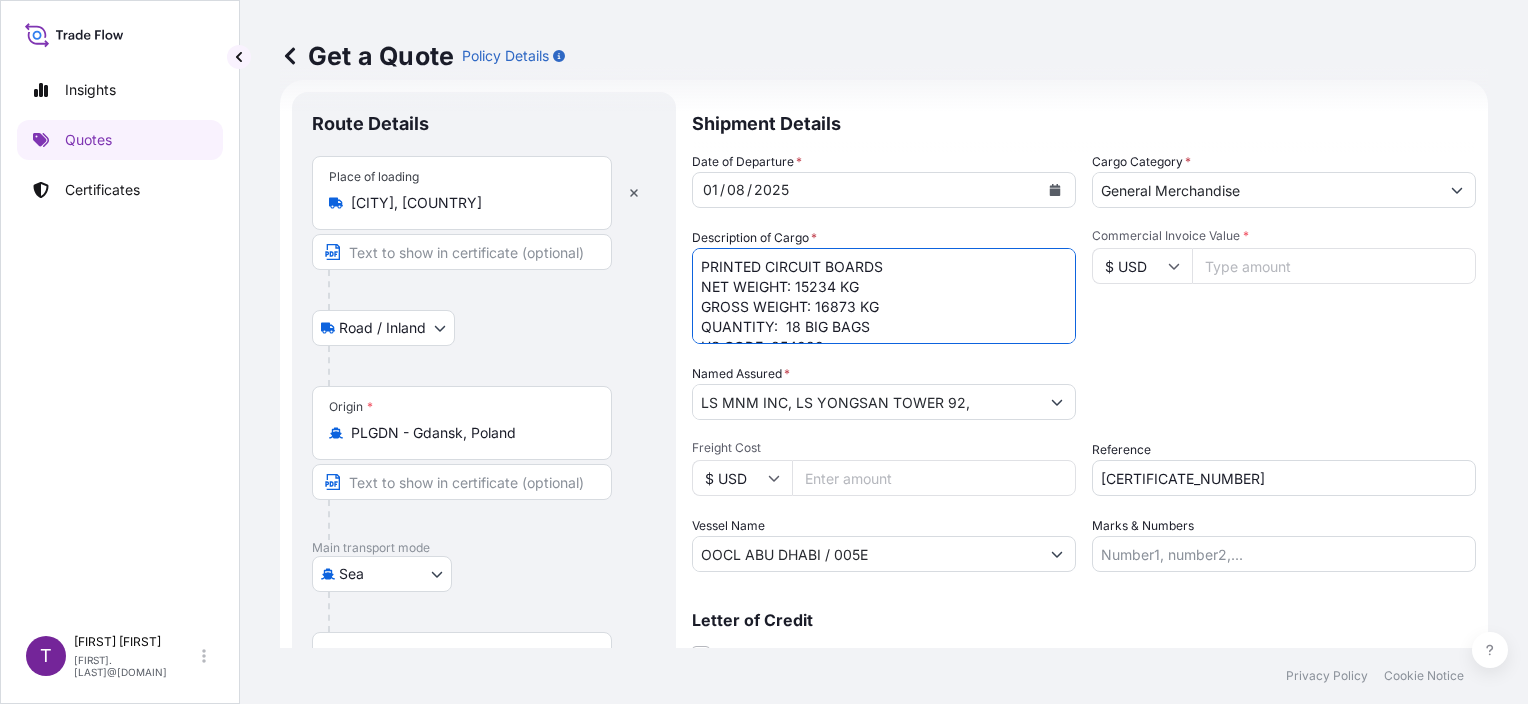 click on "PRINTED CIRCUIT BOARDS
NET WEIGHT: 15234 KG
GROSS WEIGHT: 15628 KG
QUANTITY:  18 BIG BAGS
HS CODE: 854929
LOT NO. 11
-
TEMU6384547" at bounding box center (884, 296) 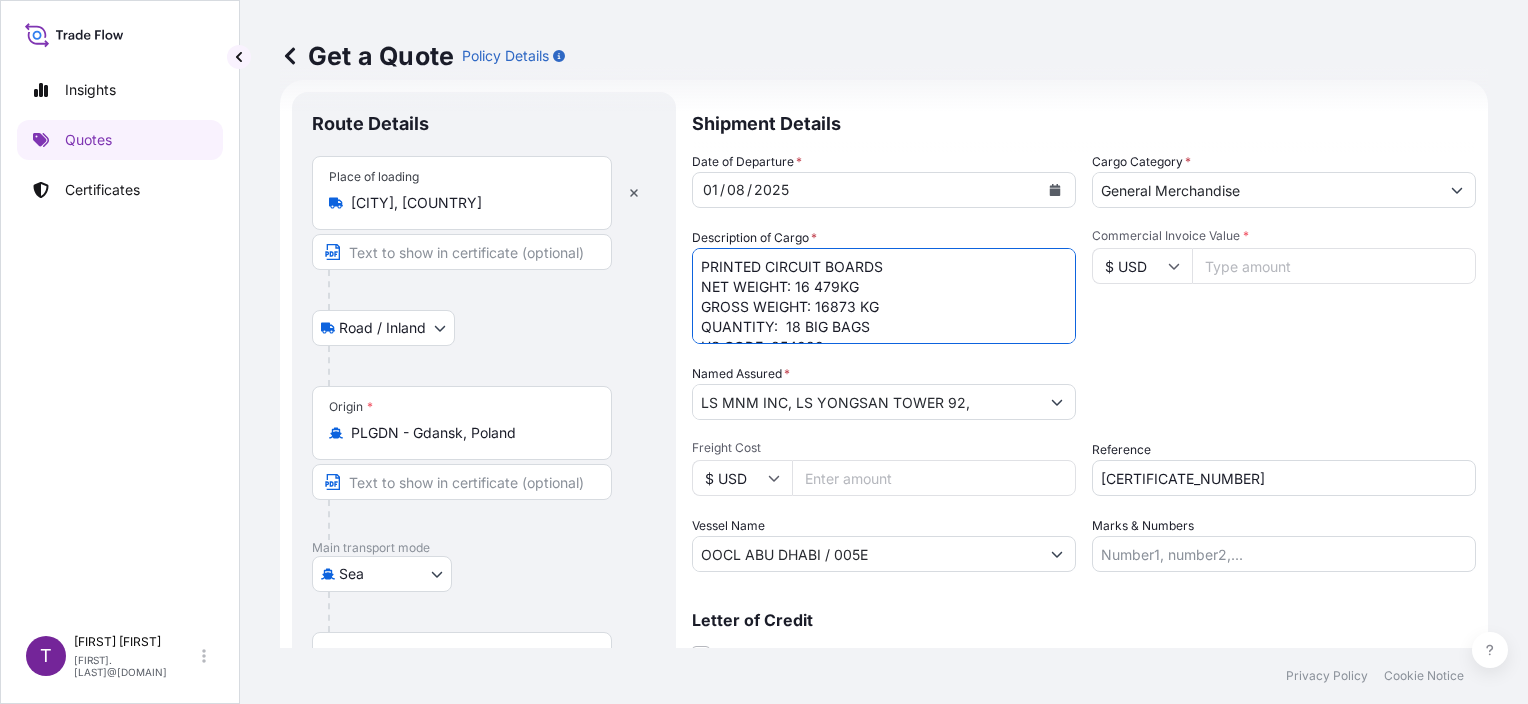 click on "PRINTED CIRCUIT BOARDS
NET WEIGHT: 15234 KG
GROSS WEIGHT: 15628 KG
QUANTITY:  18 BIG BAGS
HS CODE: 854929
LOT NO. 11
-
TEMU6384547" at bounding box center [884, 296] 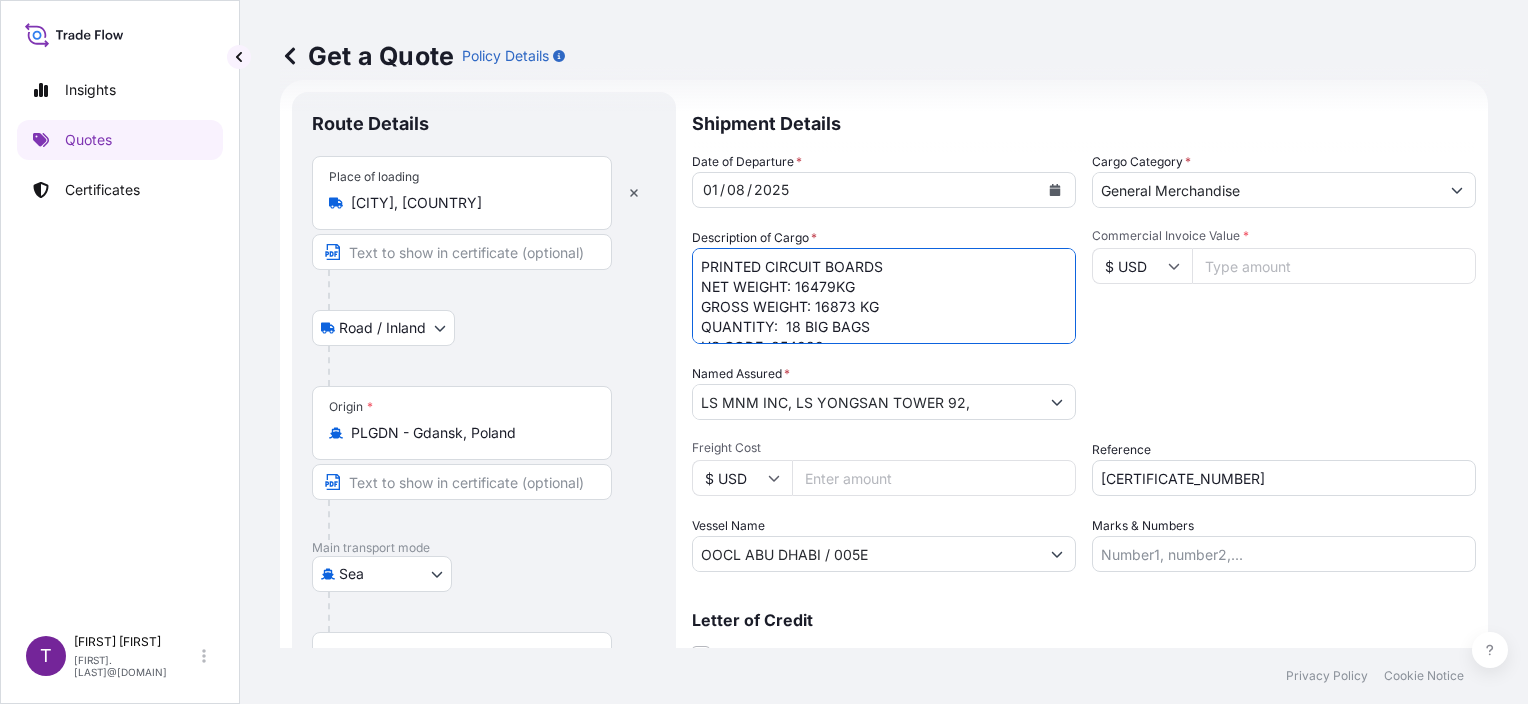 click on "PRINTED CIRCUIT BOARDS
NET WEIGHT: 15234 KG
GROSS WEIGHT: 15628 KG
QUANTITY:  18 BIG BAGS
HS CODE: 854929
LOT NO. 11
-
TEMU6384547" at bounding box center [884, 296] 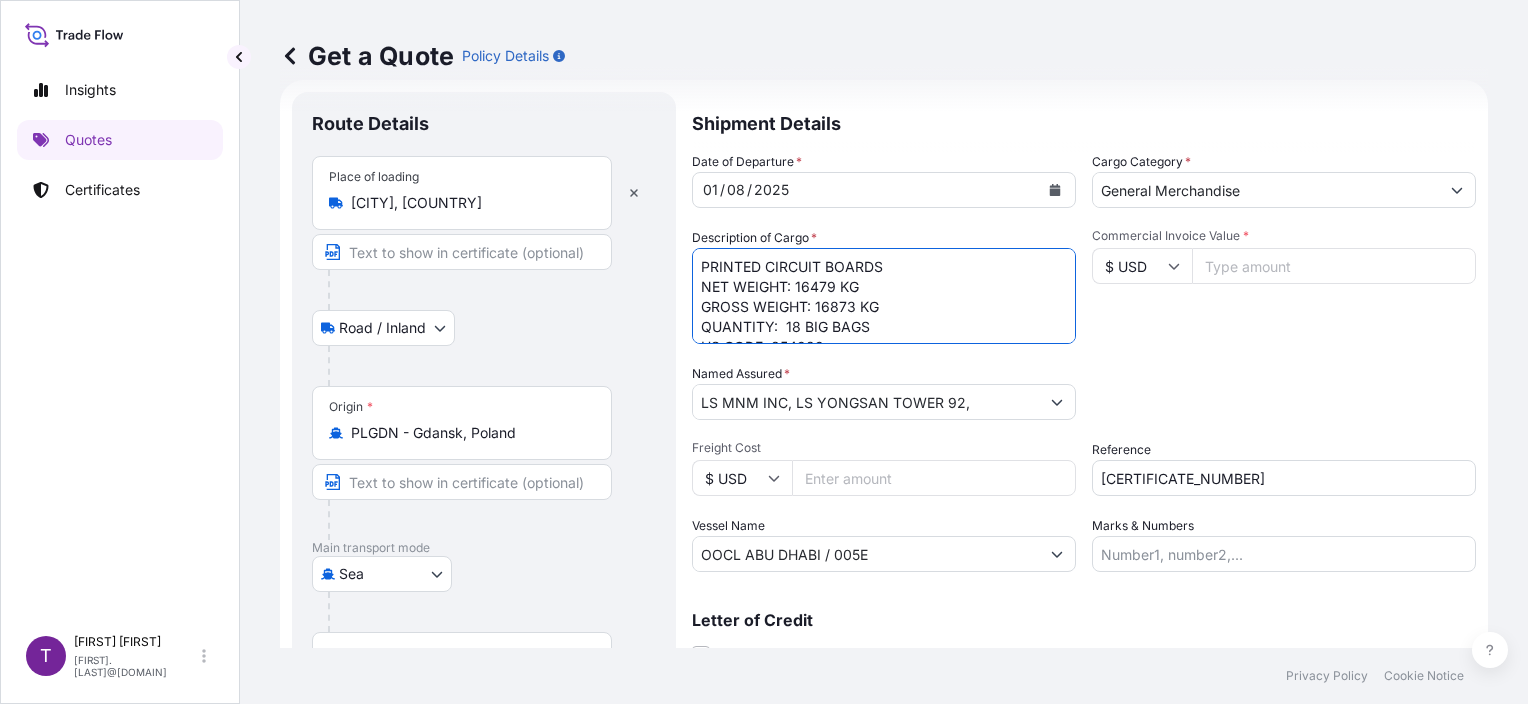 scroll, scrollTop: 81, scrollLeft: 0, axis: vertical 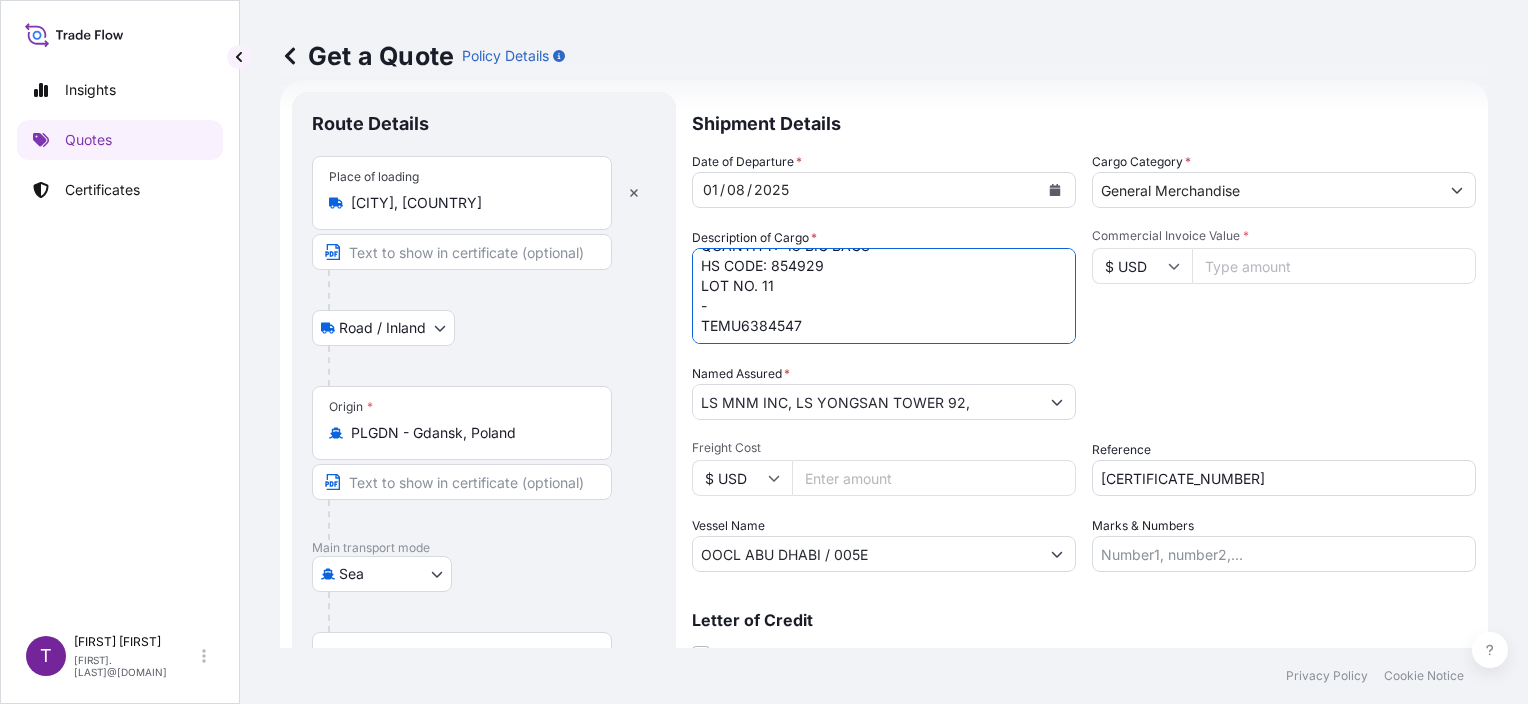 click on "PRINTED CIRCUIT BOARDS
NET WEIGHT: 15234 KG
GROSS WEIGHT: 15628 KG
QUANTITY:  18 BIG BAGS
HS CODE: 854929
LOT NO. 11
-
TEMU6384547" at bounding box center [884, 296] 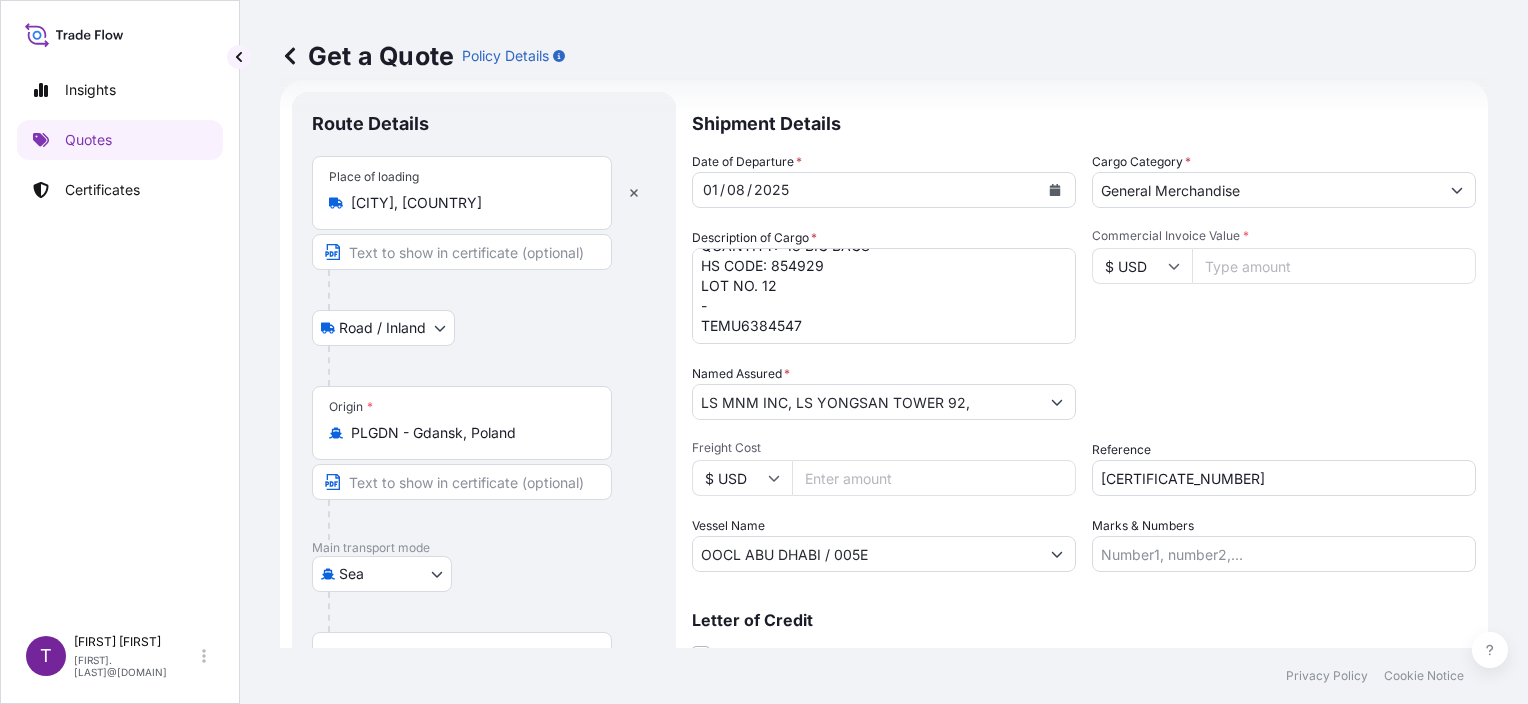 click on "PRINTED CIRCUIT BOARDS
NET WEIGHT: 15234 KG
GROSS WEIGHT: 15628 KG
QUANTITY:  18 BIG BAGS
HS CODE: 854929
LOT NO. 11
-
TEMU6384547" at bounding box center (884, 296) 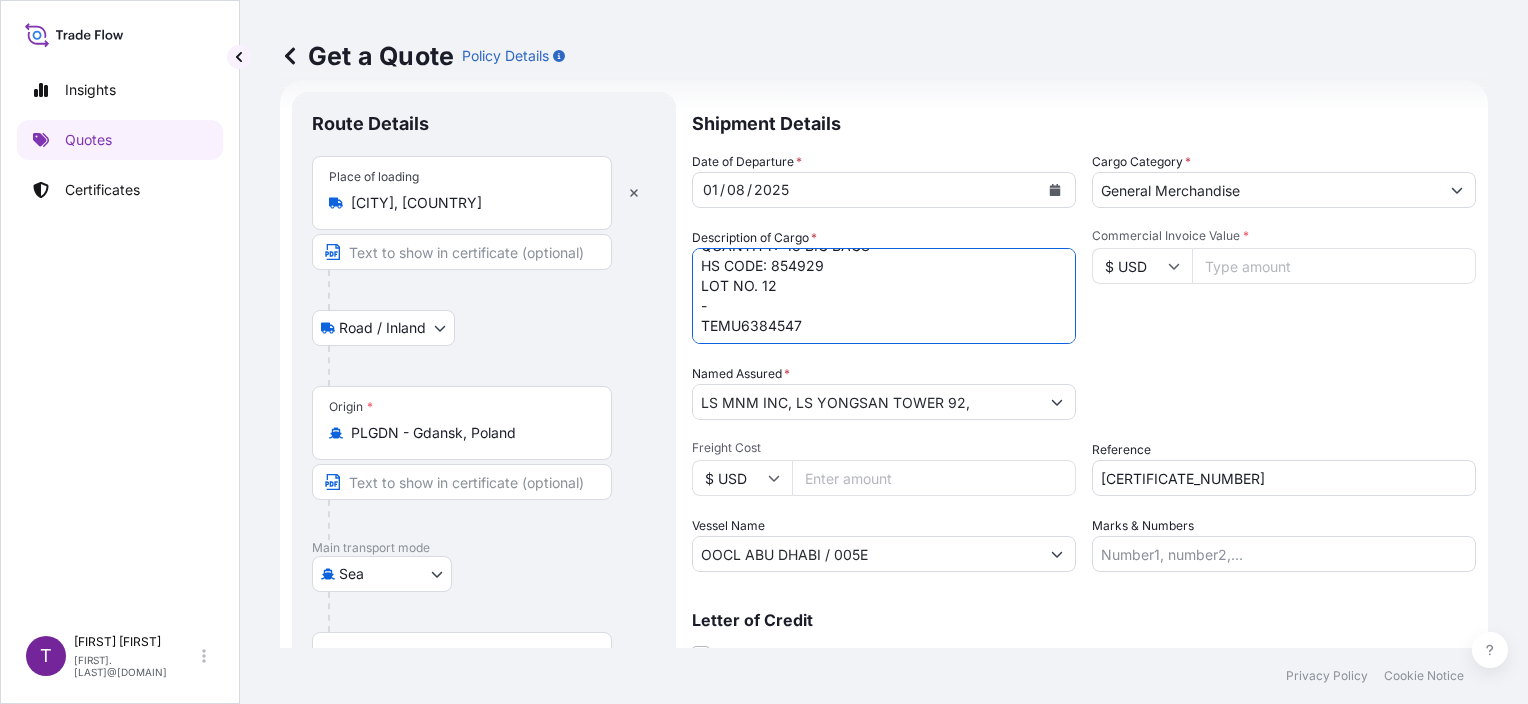 click on "PRINTED CIRCUIT BOARDS
NET WEIGHT: 15234 KG
GROSS WEIGHT: 15628 KG
QUANTITY:  18 BIG BAGS
HS CODE: 854929
LOT NO. 11
-
TEMU6384547" at bounding box center [884, 296] 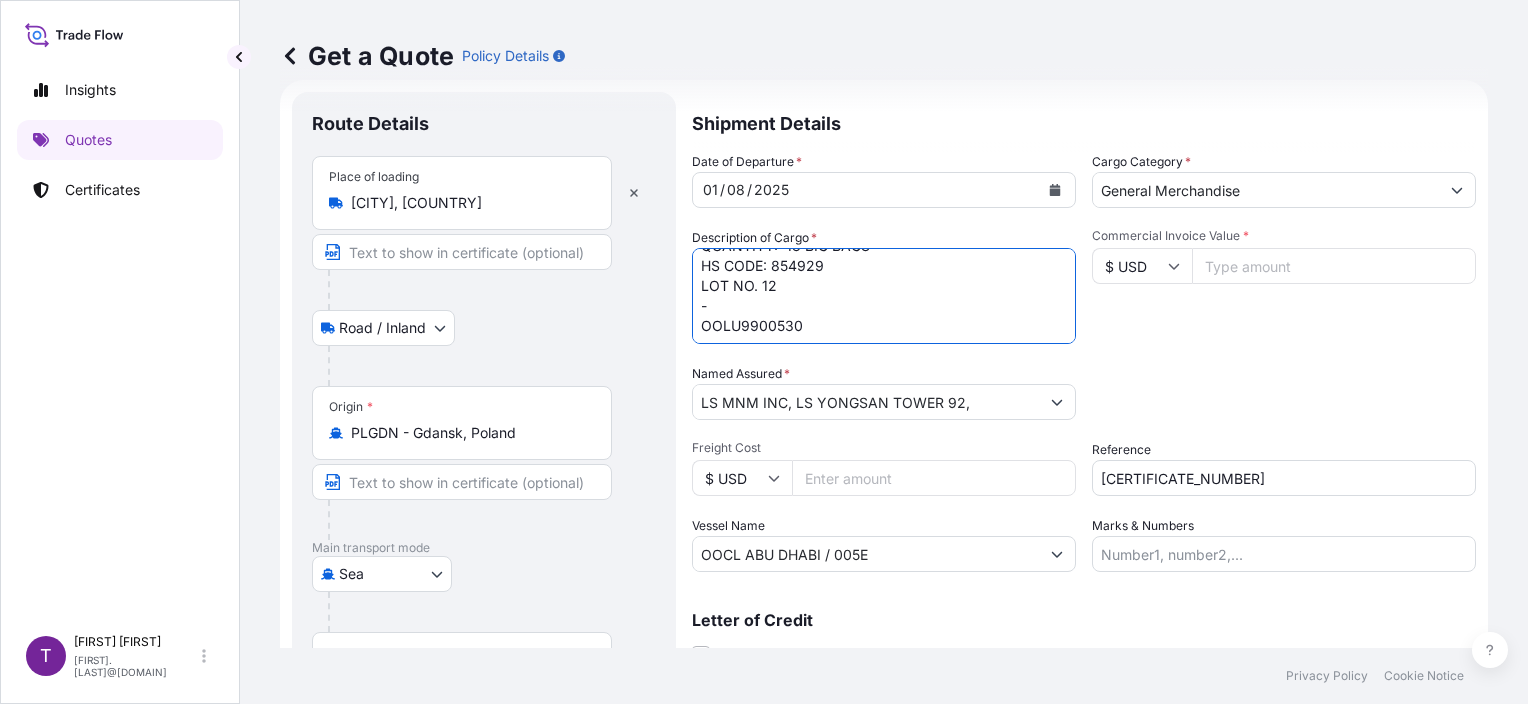 click on "PRINTED CIRCUIT BOARDS
NET WEIGHT: 15234 KG
GROSS WEIGHT: 15628 KG
QUANTITY:  18 BIG BAGS
HS CODE: 854929
LOT NO. 11
-
TEMU6384547" at bounding box center [884, 296] 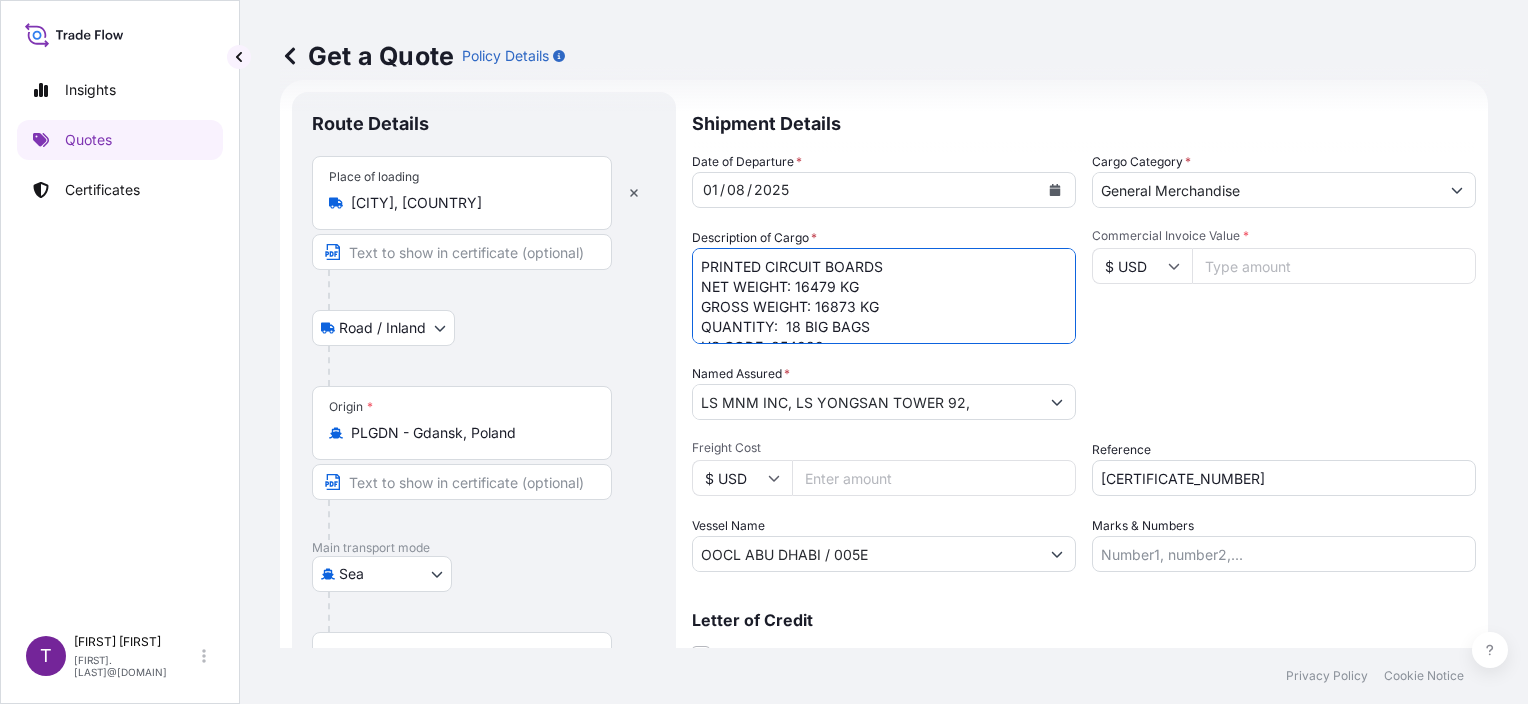 scroll, scrollTop: 81, scrollLeft: 0, axis: vertical 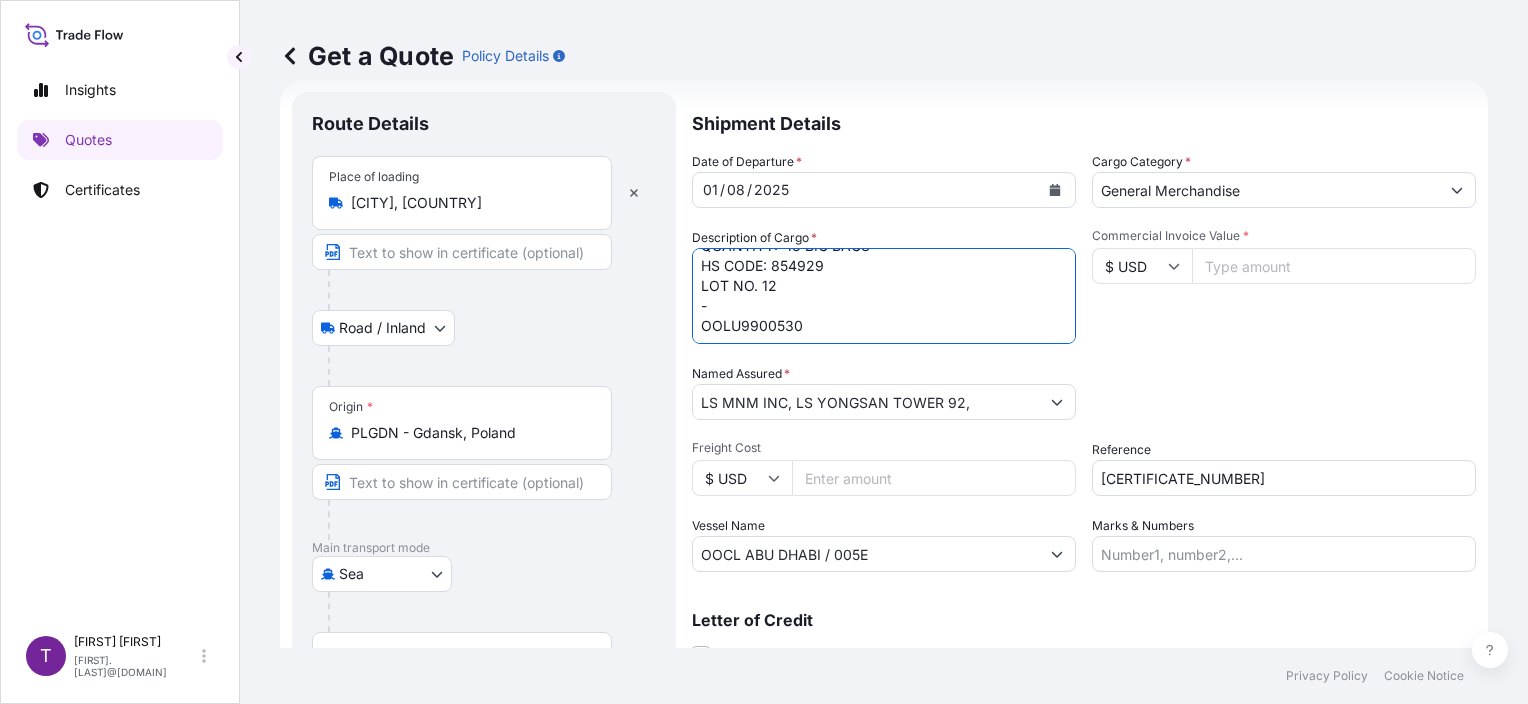 type on "PRINTED CIRCUIT BOARDS
NET WEIGHT: 16479 KG
GROSS WEIGHT: 16873 KG
QUANTITY:  18 BIG BAGS
HS CODE: 854929
LOT NO. 12
-
OOLU9900530" 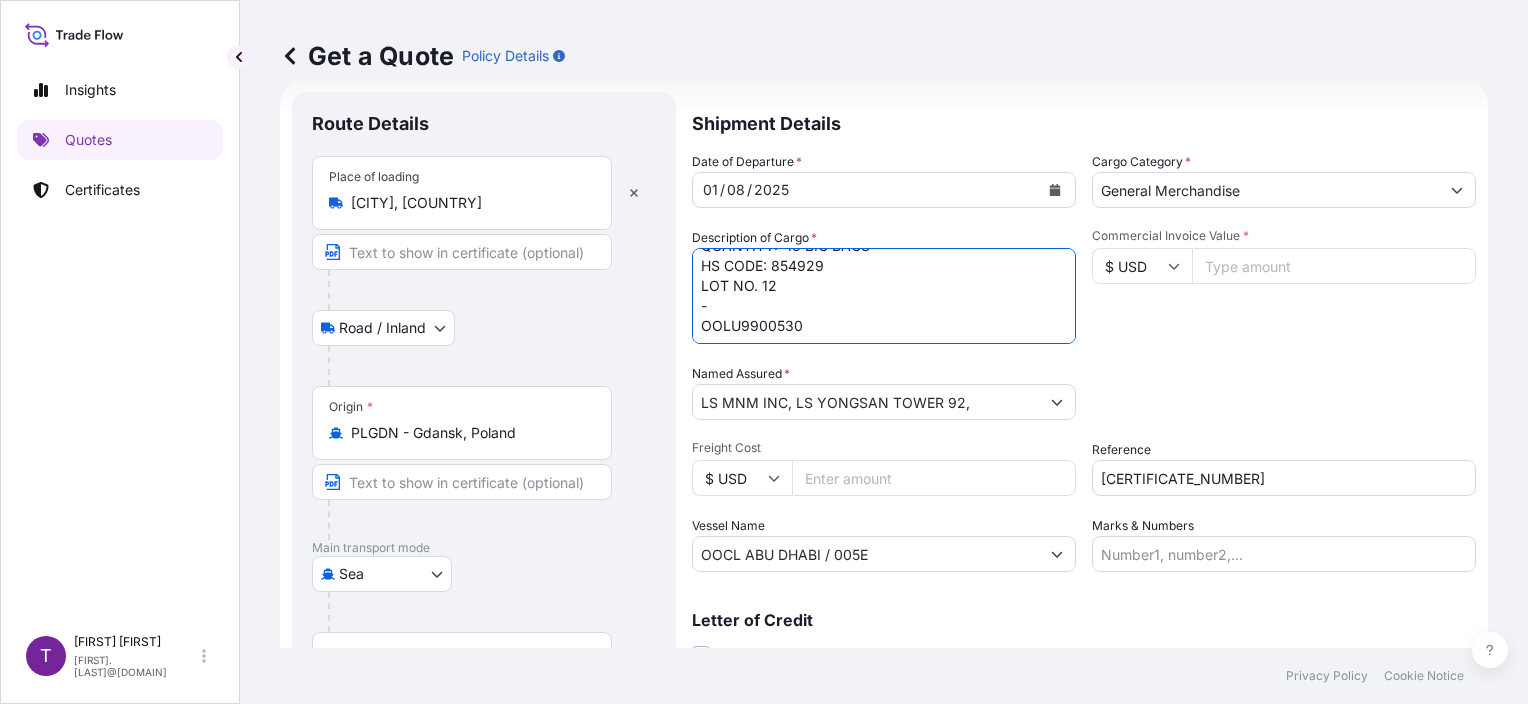 click on "Commercial Invoice Value   *" at bounding box center (1334, 266) 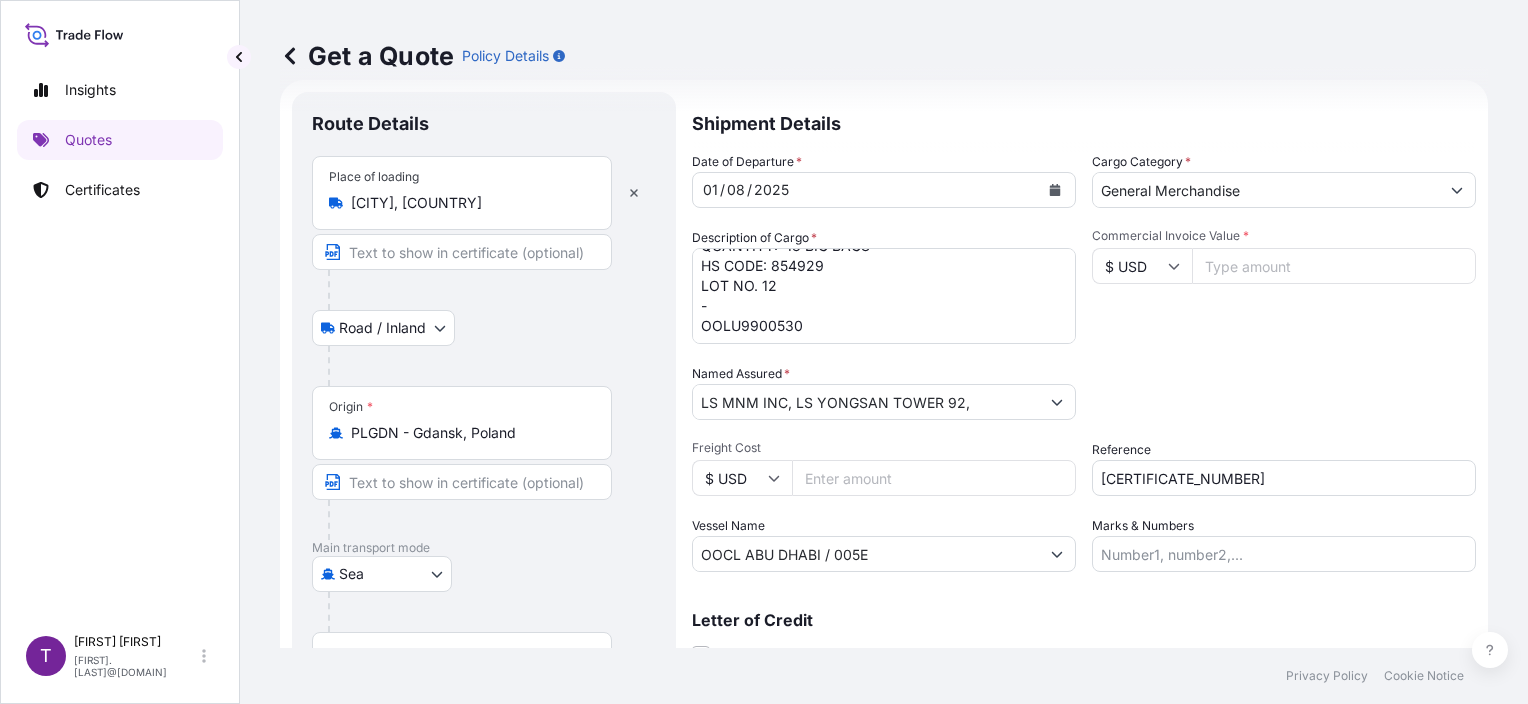paste on "29532.27" 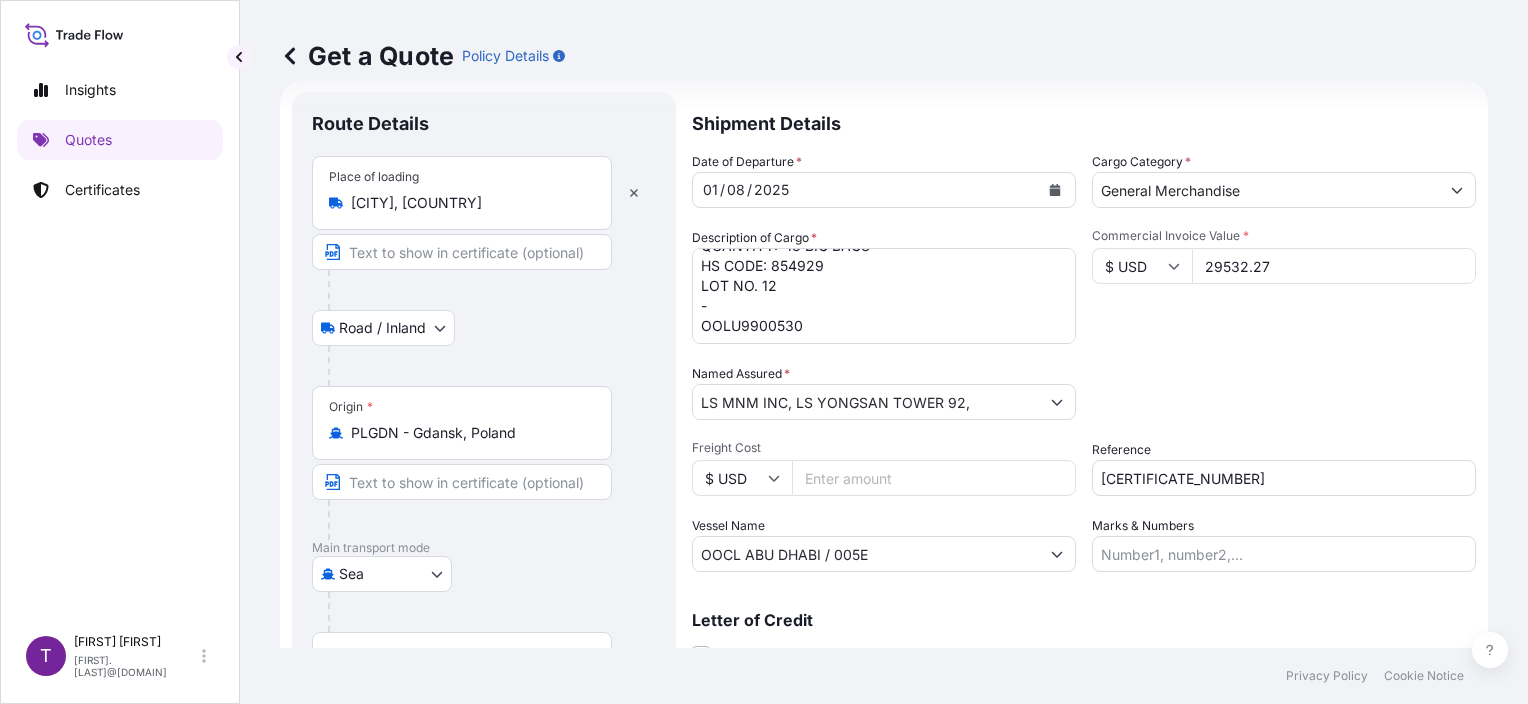 type on "29532.27" 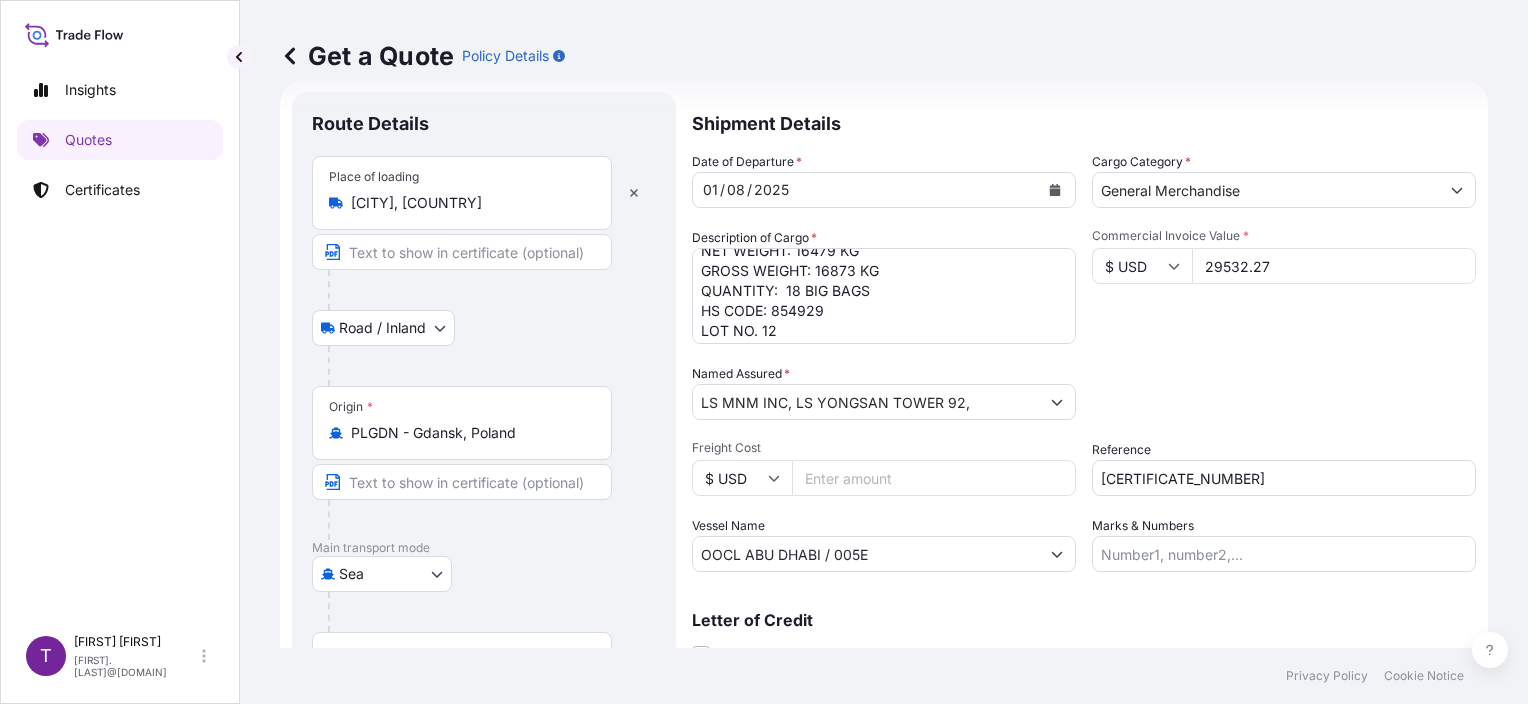 scroll, scrollTop: 0, scrollLeft: 0, axis: both 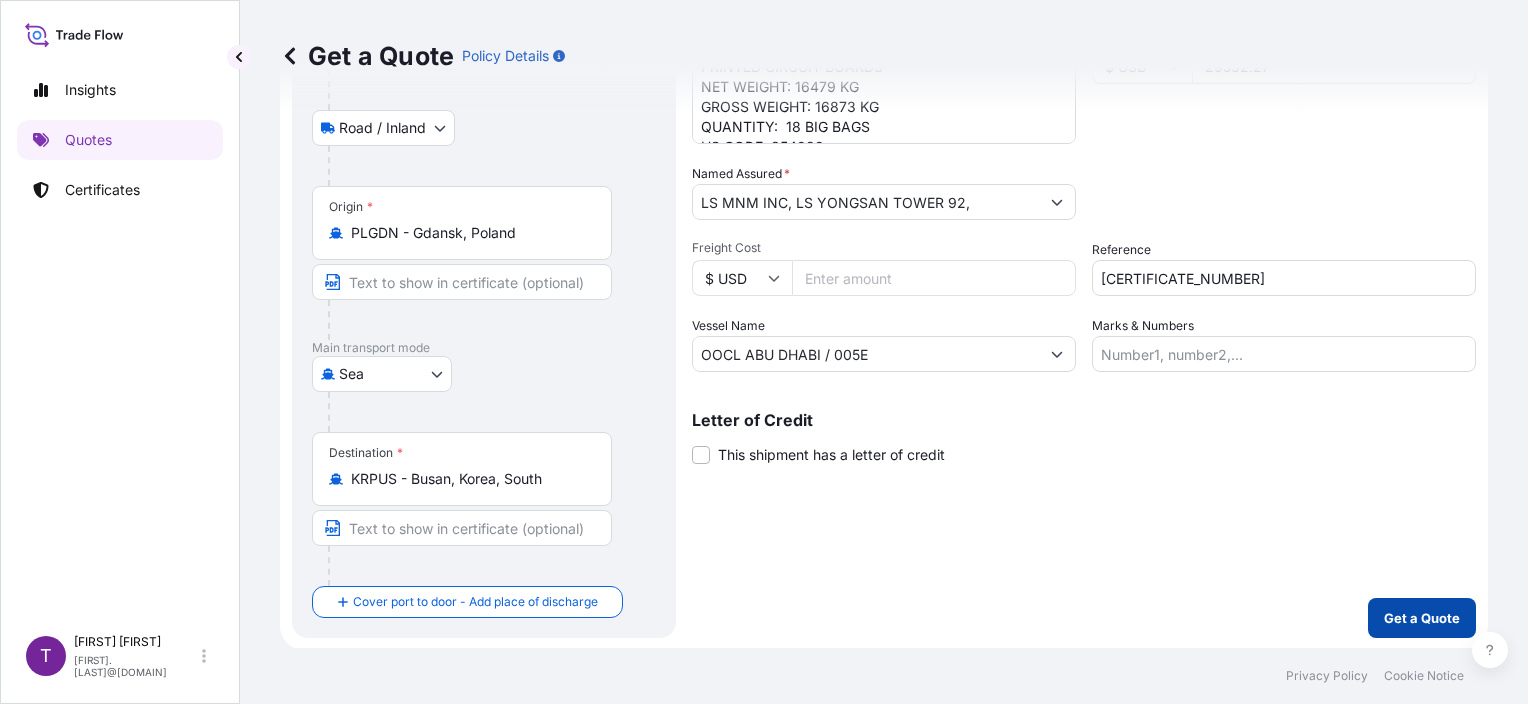 click on "Get a Quote" at bounding box center (1422, 618) 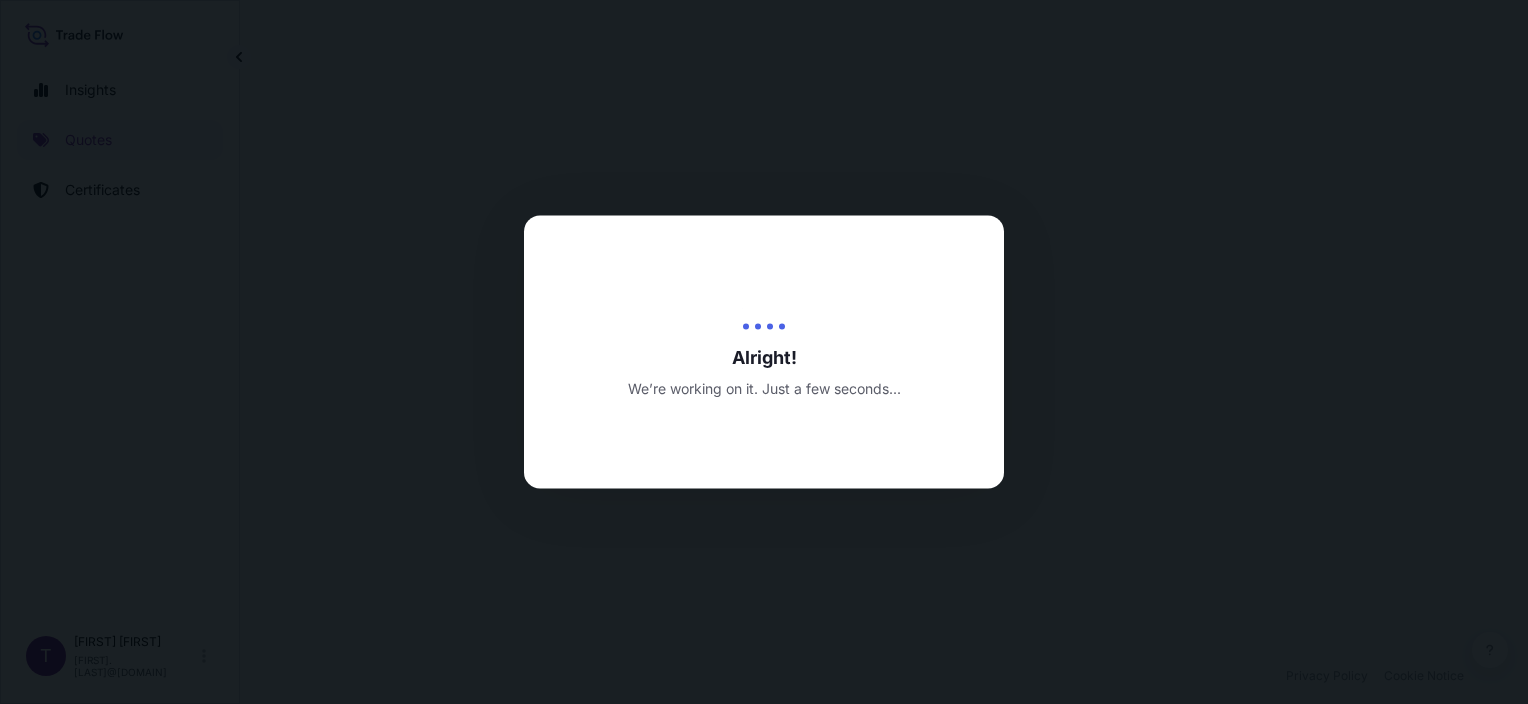scroll, scrollTop: 0, scrollLeft: 0, axis: both 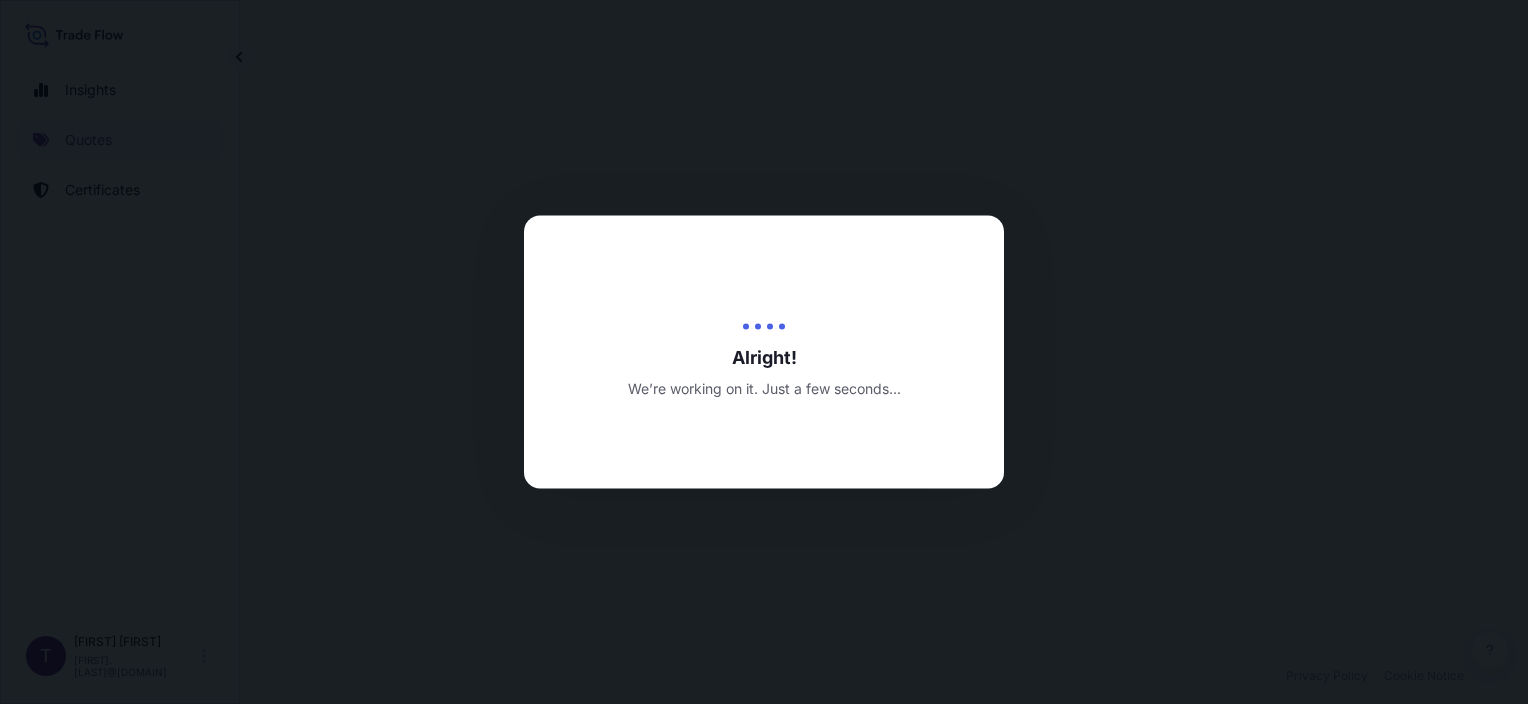 select on "Road / Inland" 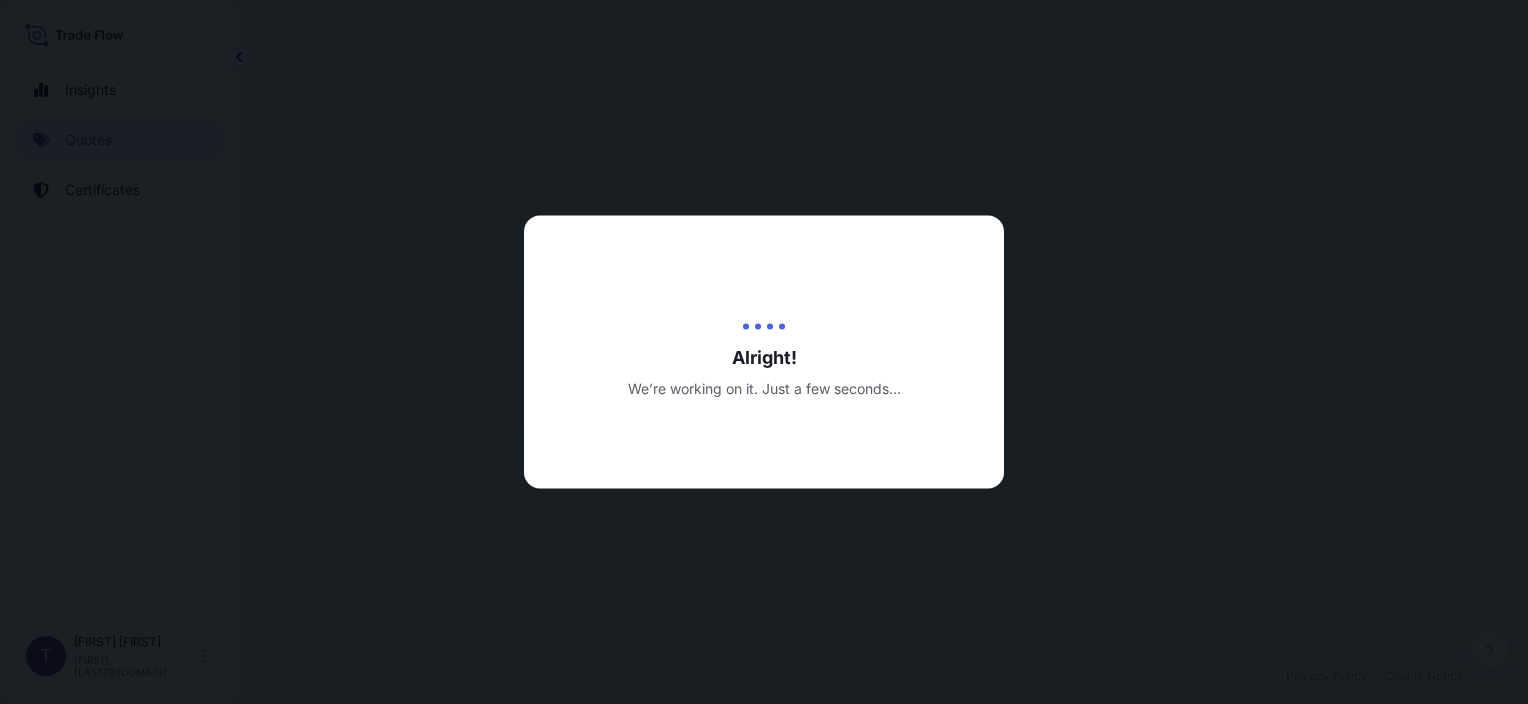 select on "Sea" 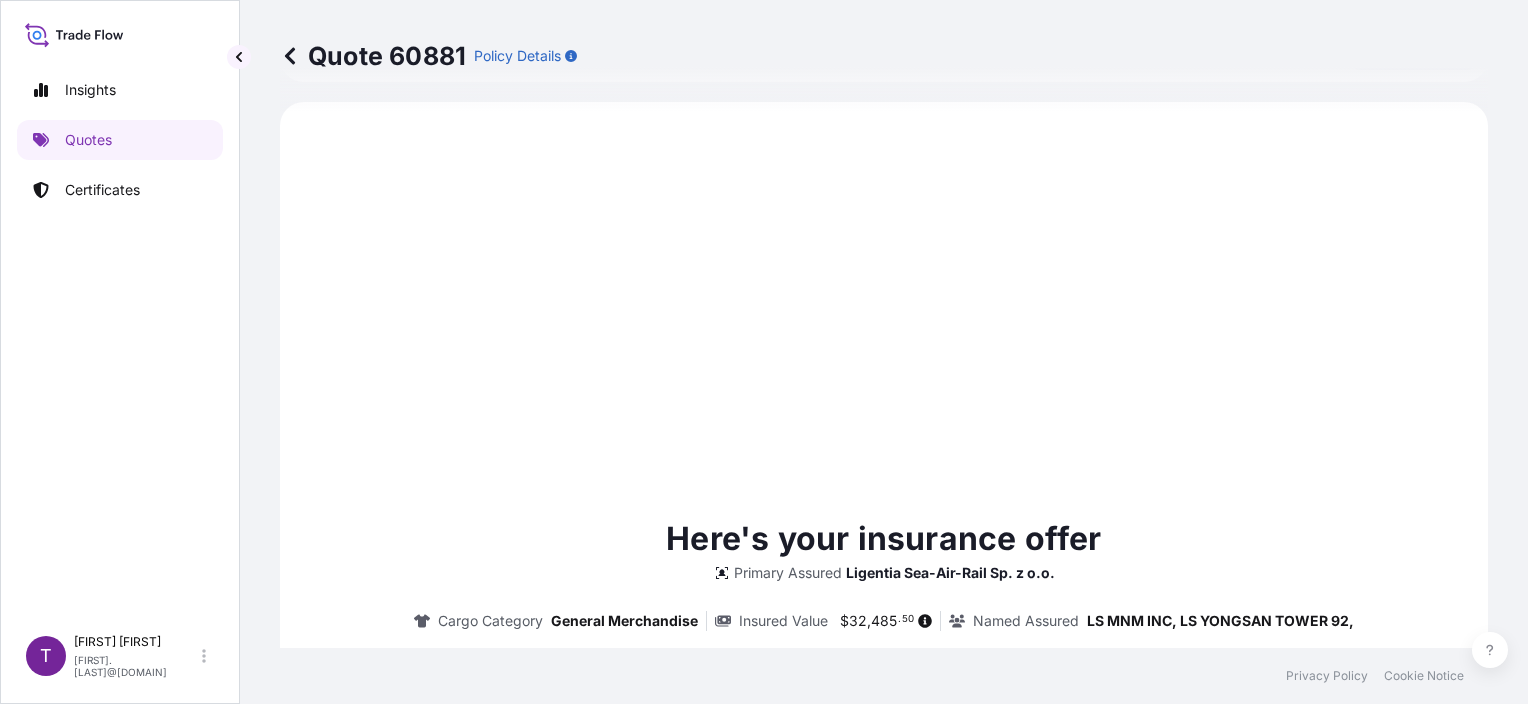 scroll, scrollTop: 100, scrollLeft: 0, axis: vertical 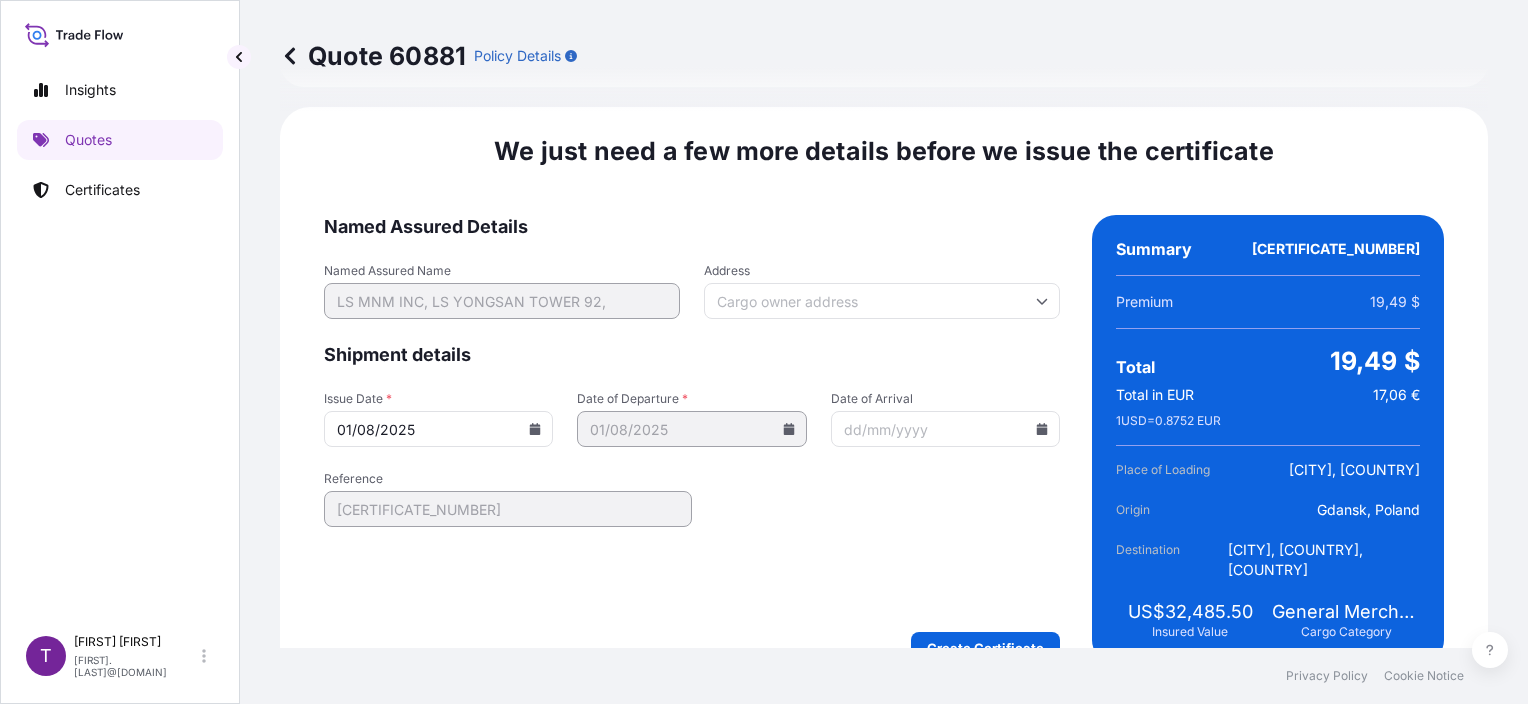 click on "Shipment details" at bounding box center (692, 355) 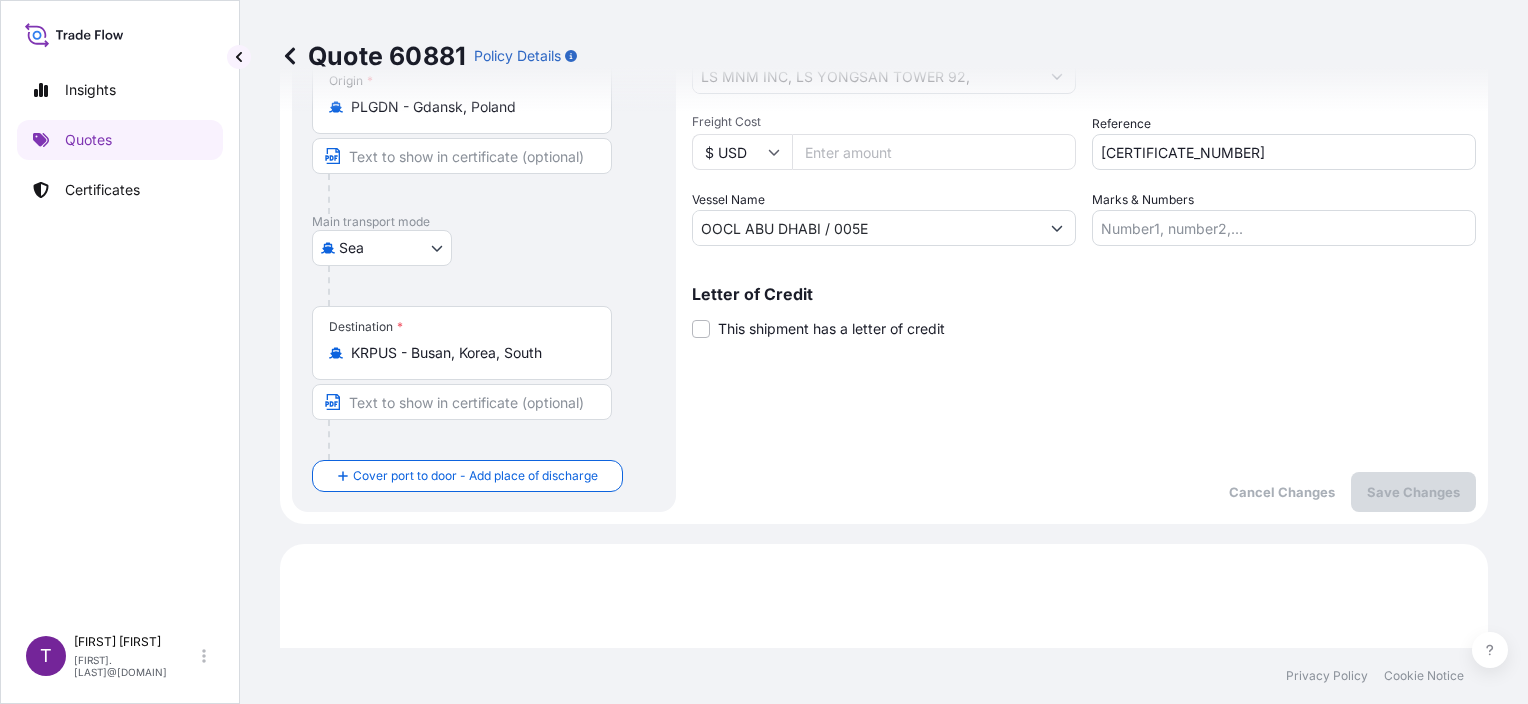 scroll, scrollTop: 0, scrollLeft: 0, axis: both 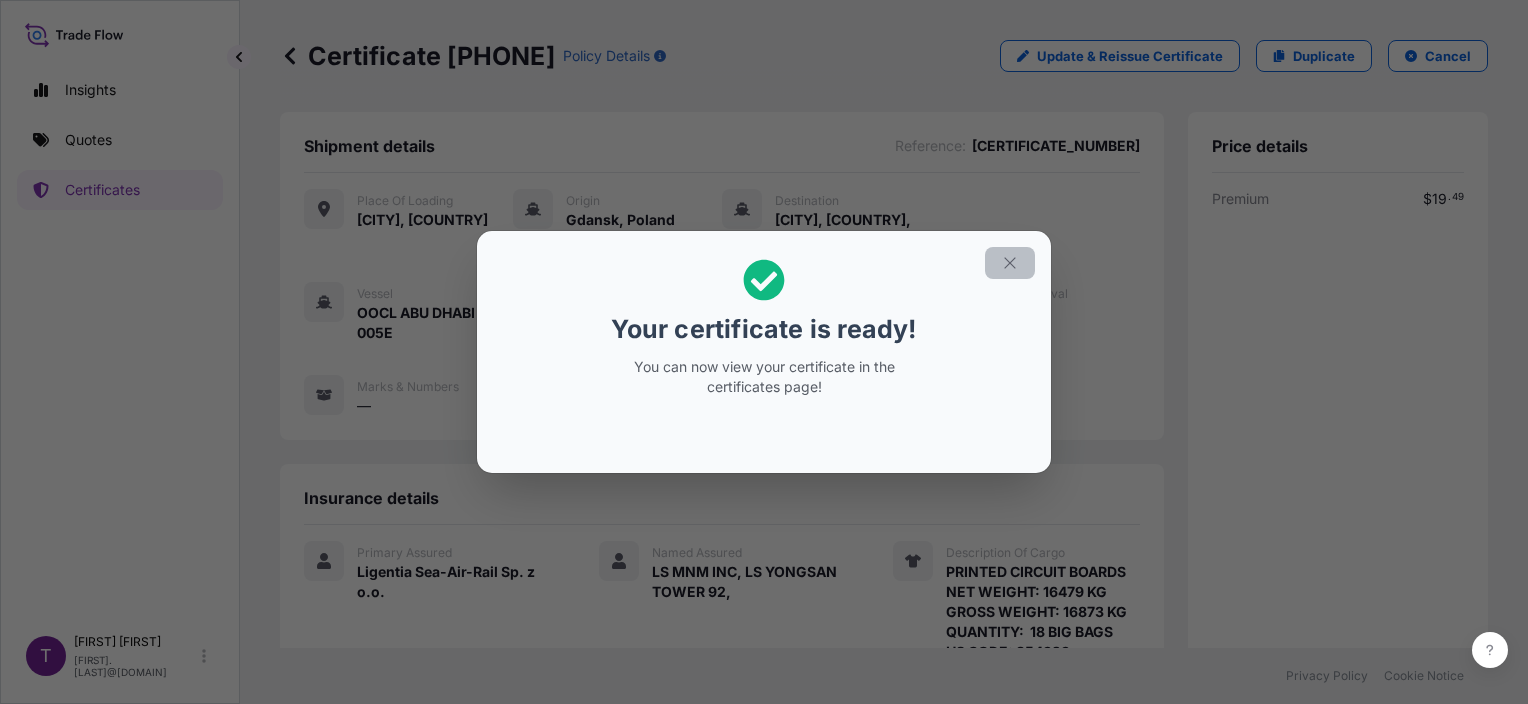 click 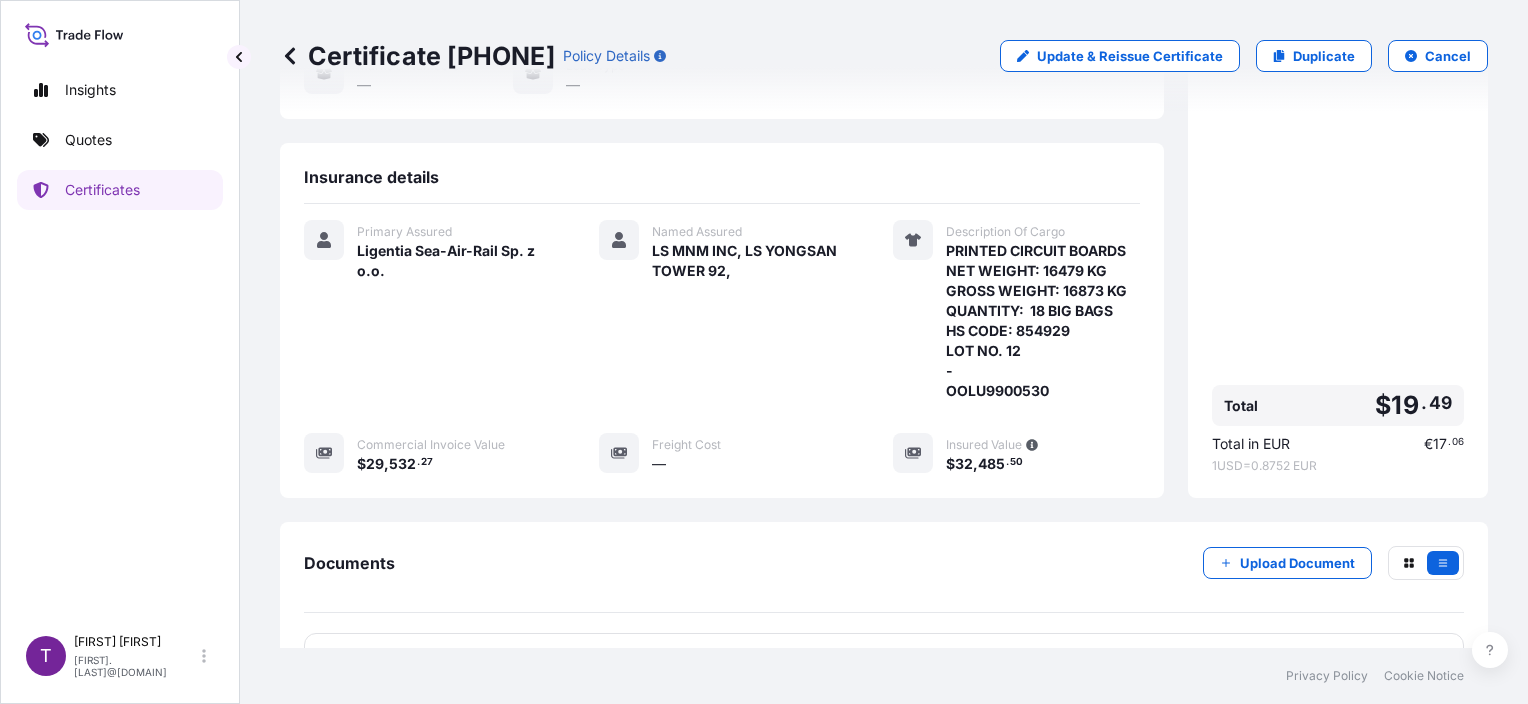 scroll, scrollTop: 464, scrollLeft: 0, axis: vertical 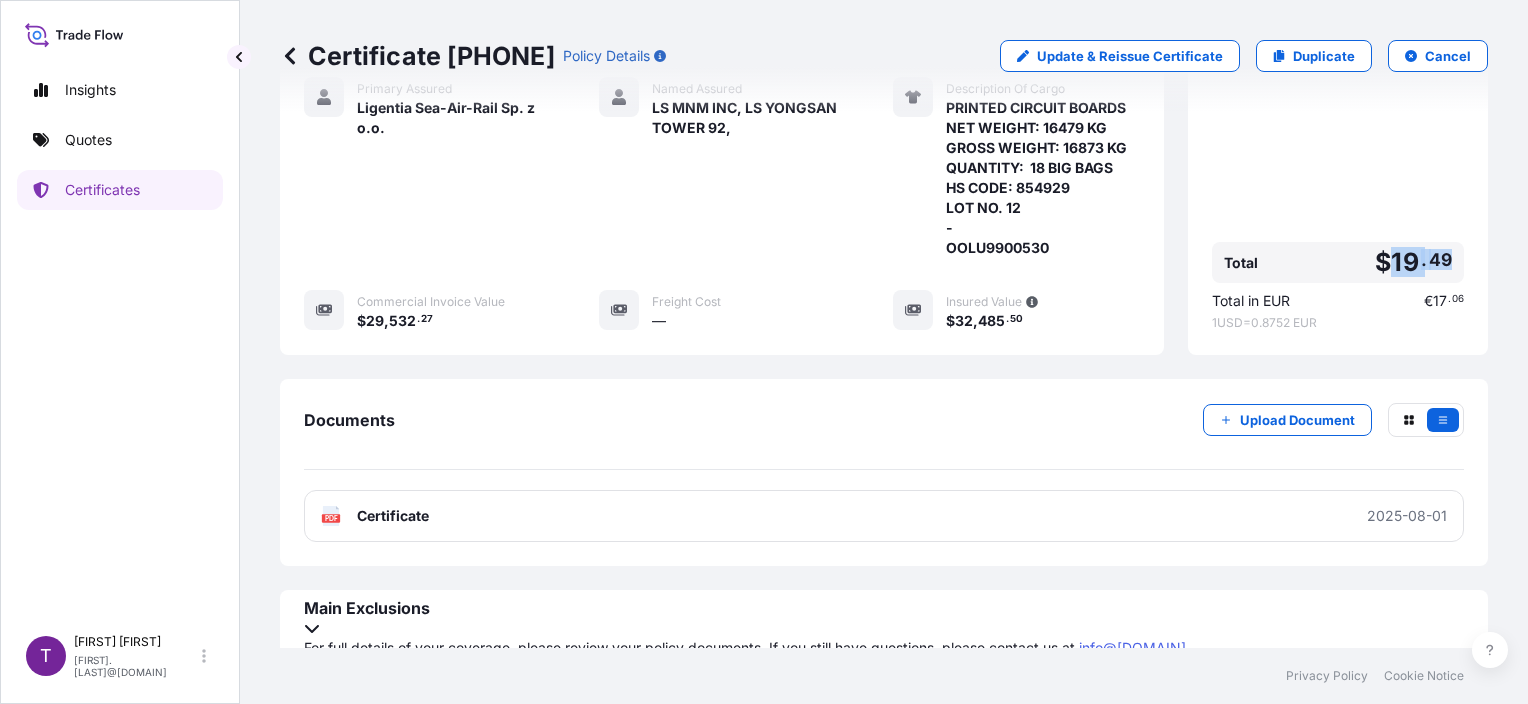drag, startPoint x: 1437, startPoint y: 246, endPoint x: 1376, endPoint y: 263, distance: 63.324562 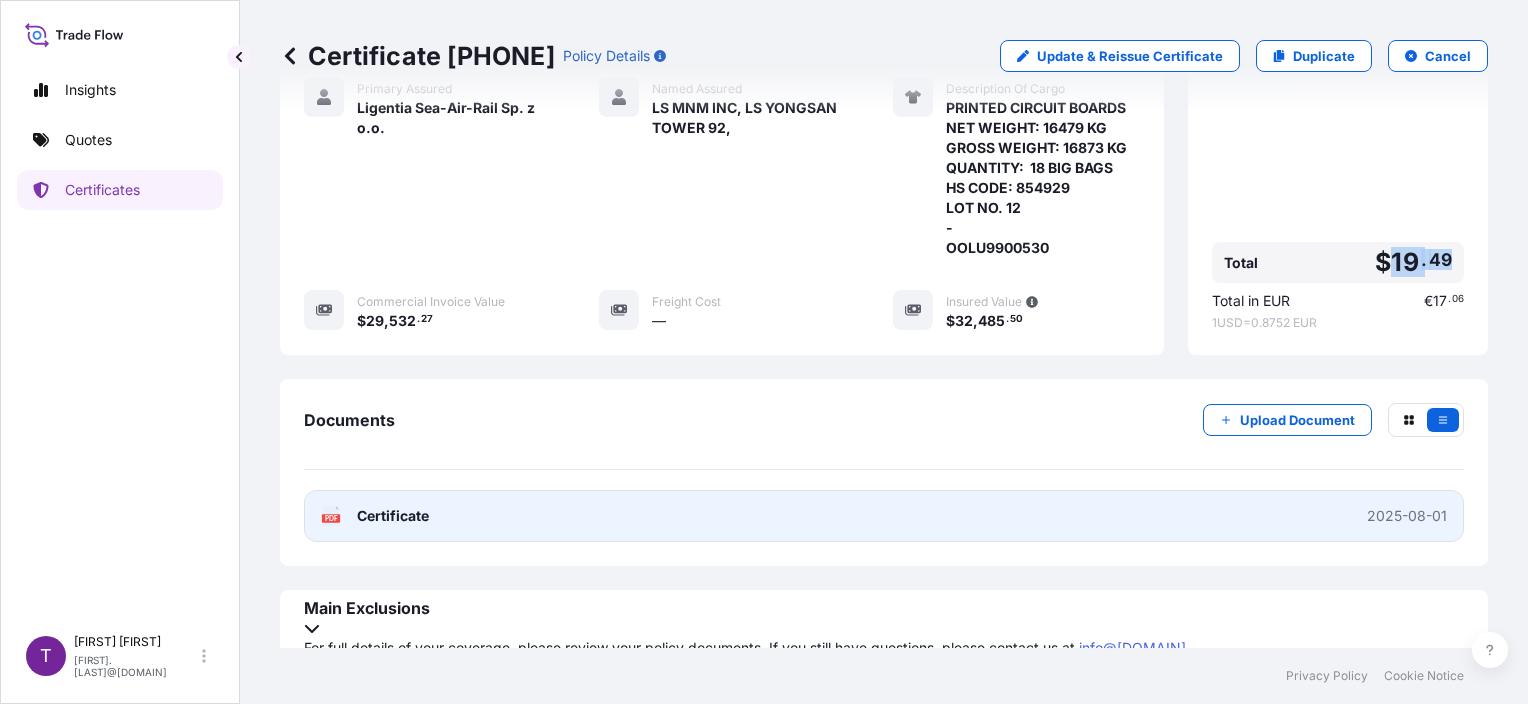 click on "PDF Certificate 2025-08-01" at bounding box center [884, 516] 